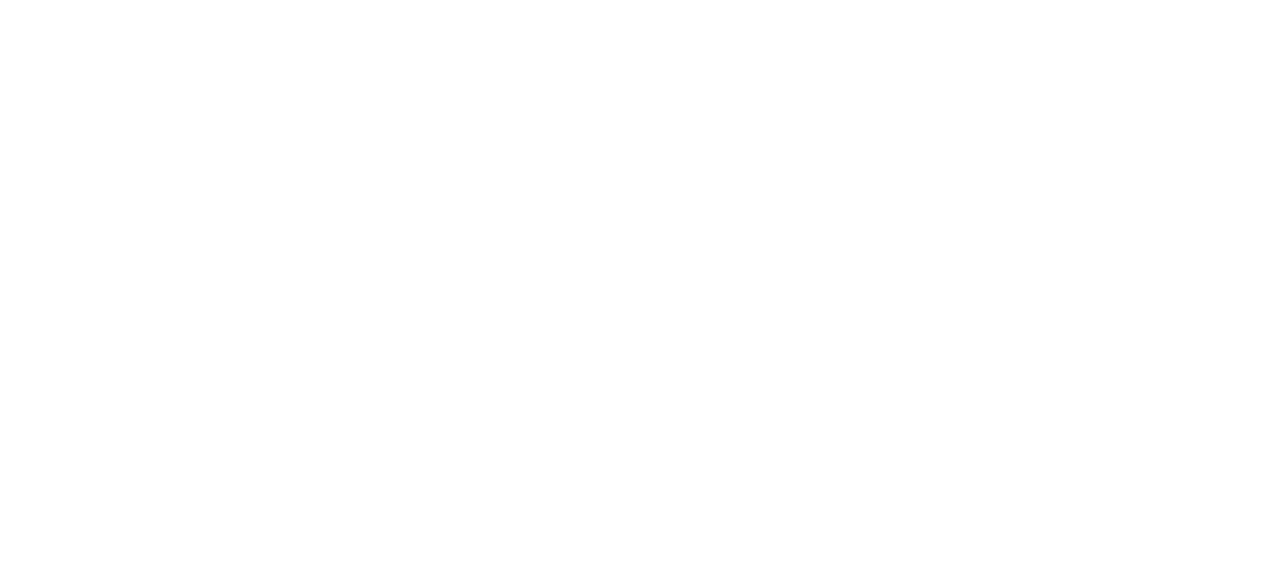 scroll, scrollTop: 0, scrollLeft: 0, axis: both 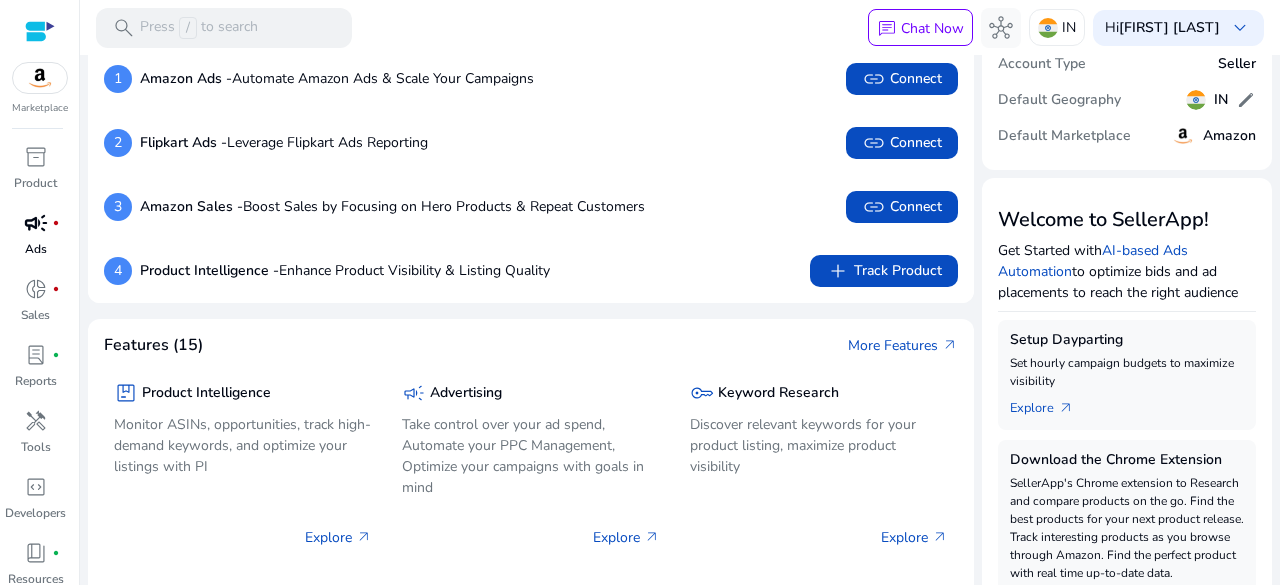 click on "Ads" at bounding box center [36, 249] 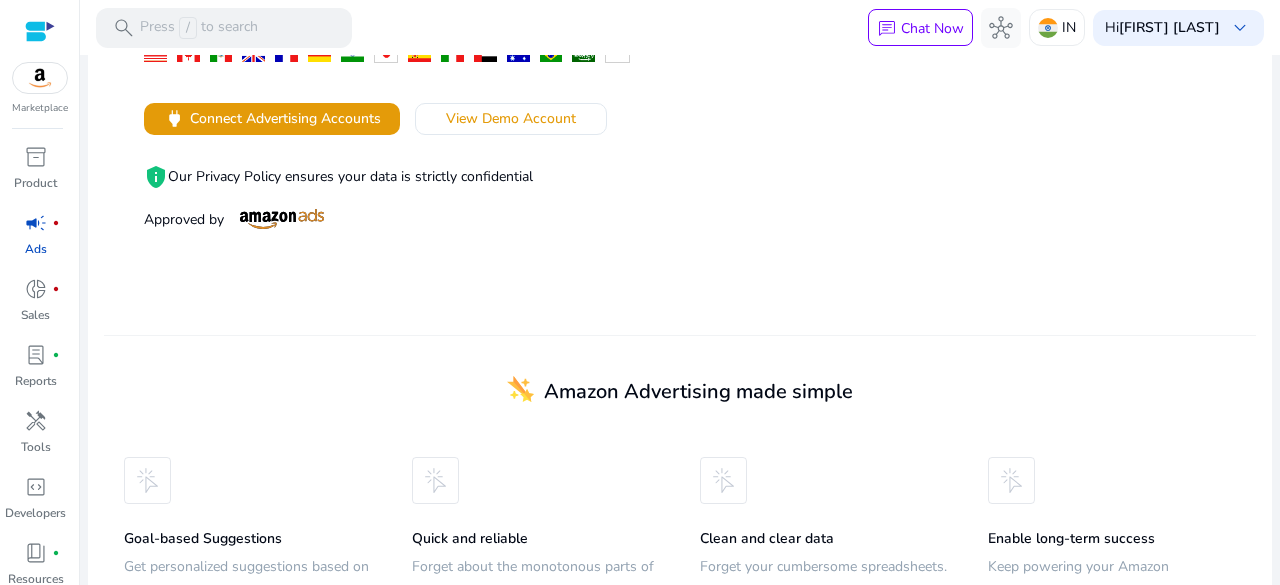 scroll, scrollTop: 500, scrollLeft: 0, axis: vertical 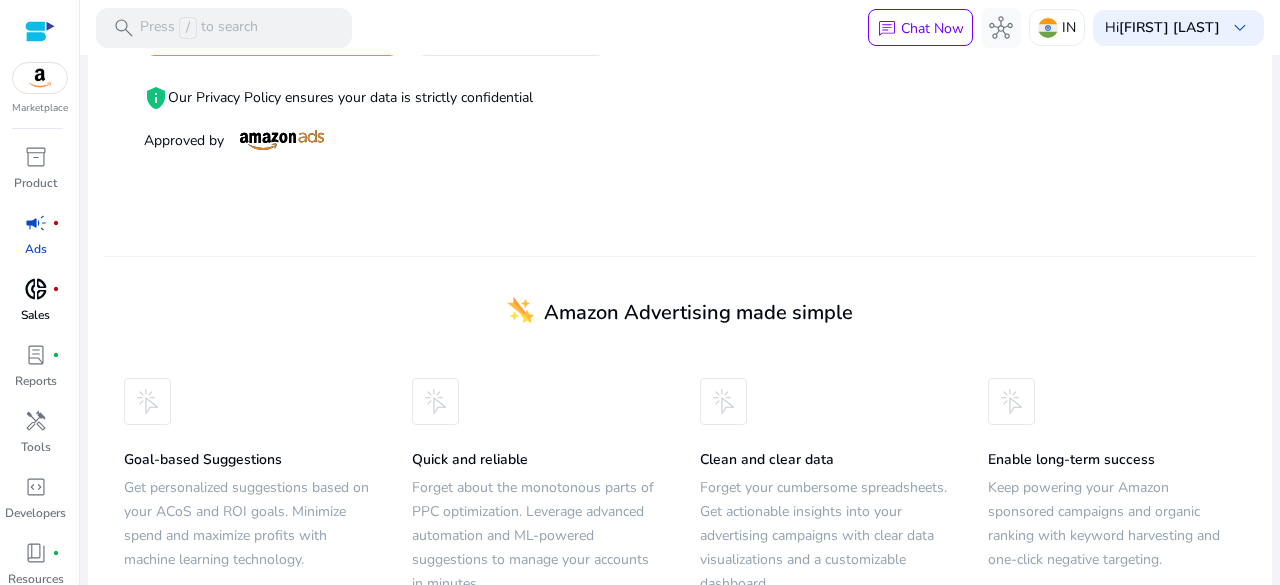 click on "donut_small" at bounding box center [36, 289] 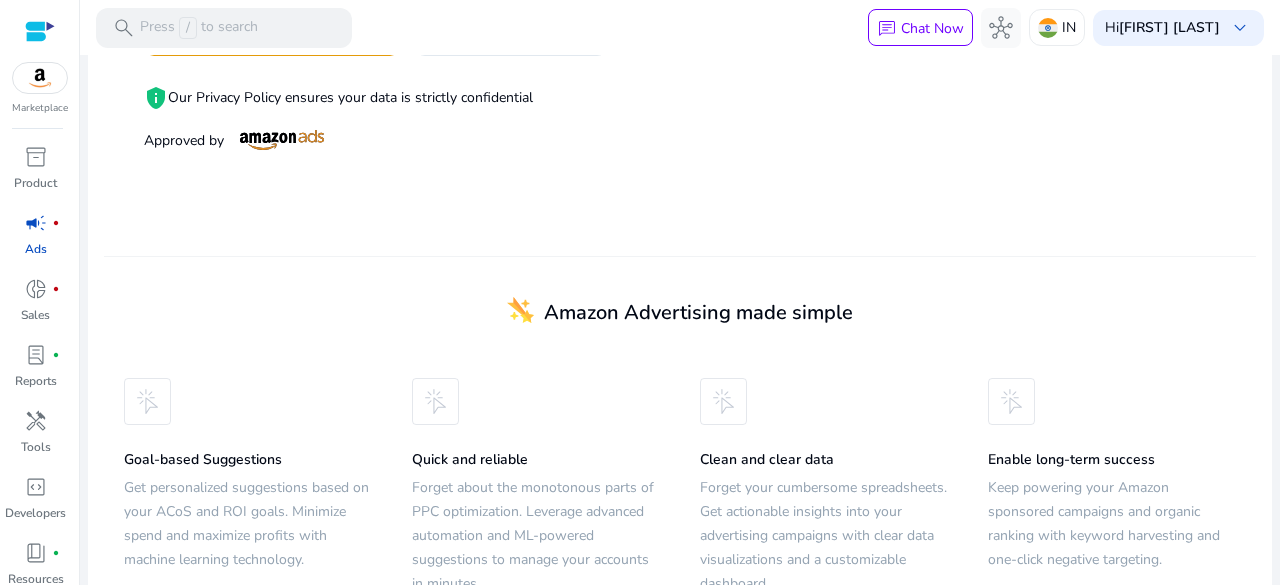 scroll, scrollTop: 0, scrollLeft: 0, axis: both 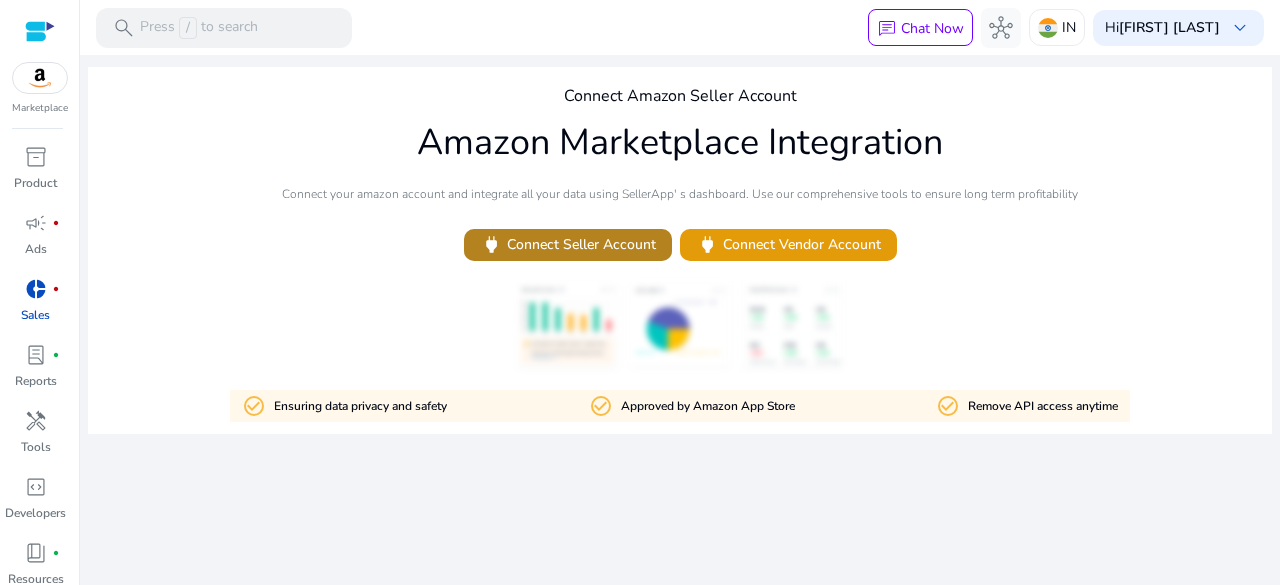 click on "power   Connect Seller Account" 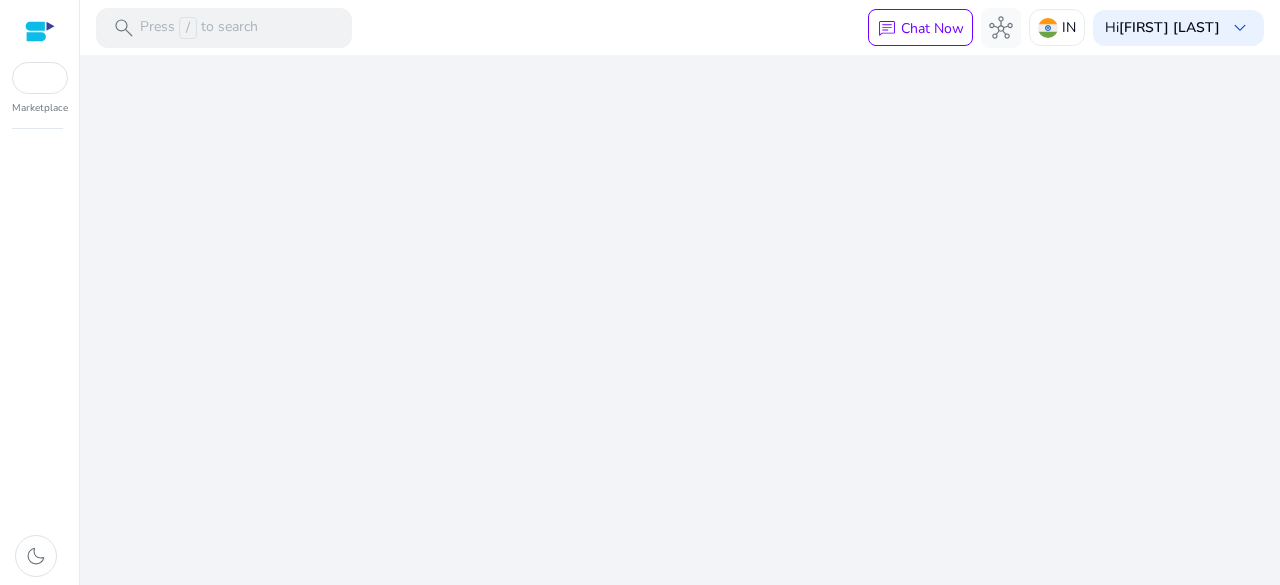 scroll, scrollTop: 0, scrollLeft: 0, axis: both 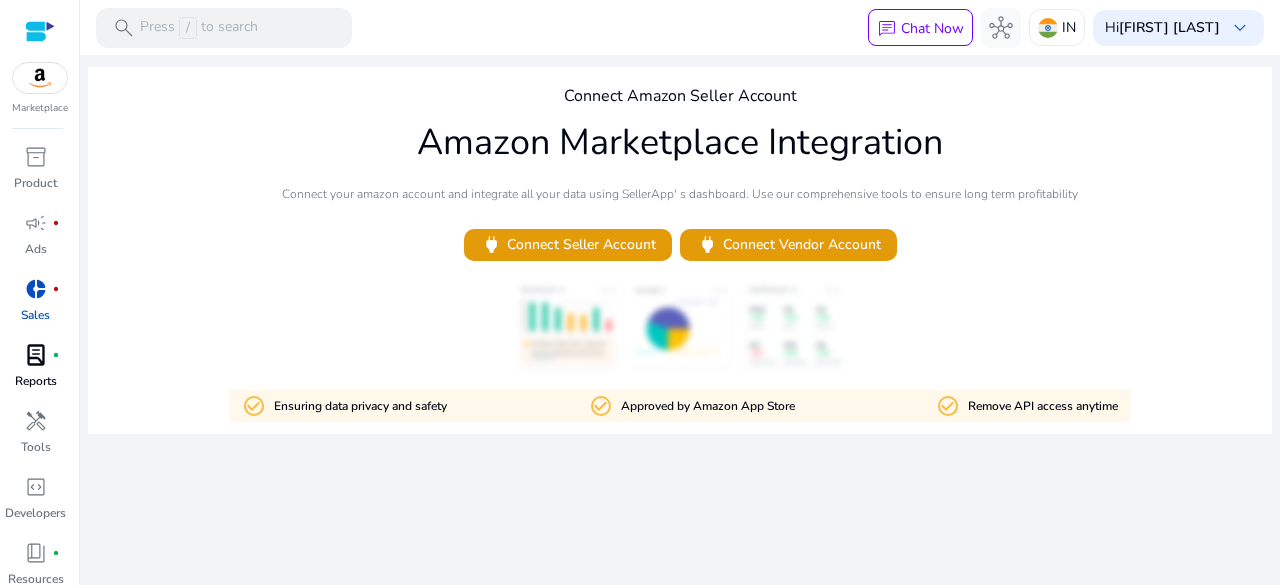 click on "lab_profile" at bounding box center (36, 355) 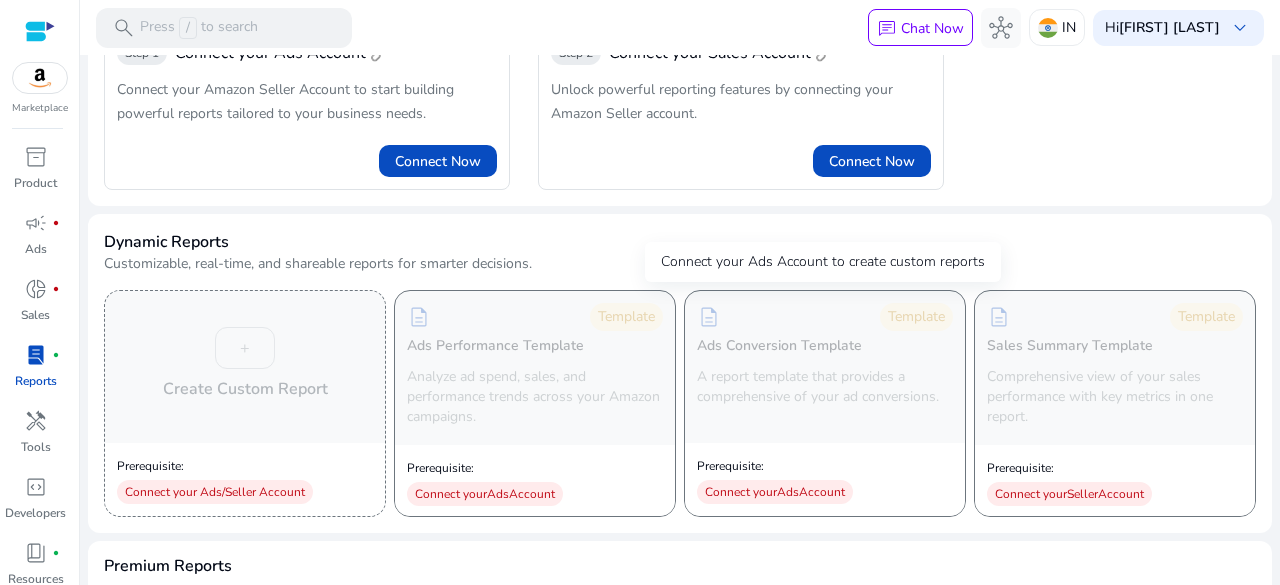 scroll, scrollTop: 0, scrollLeft: 0, axis: both 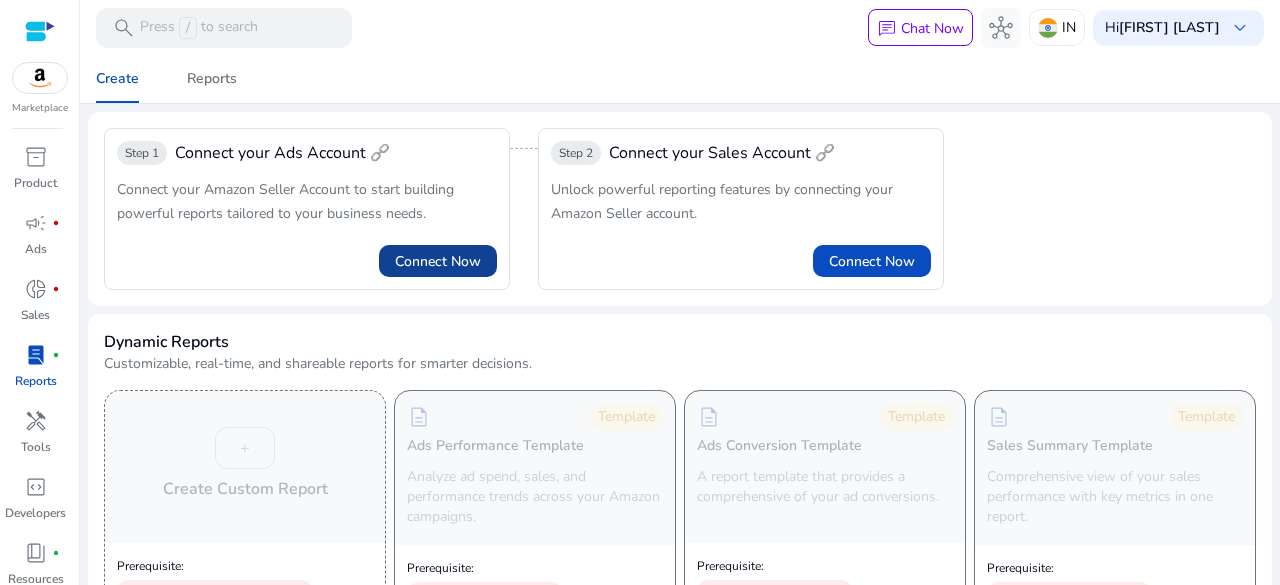 click 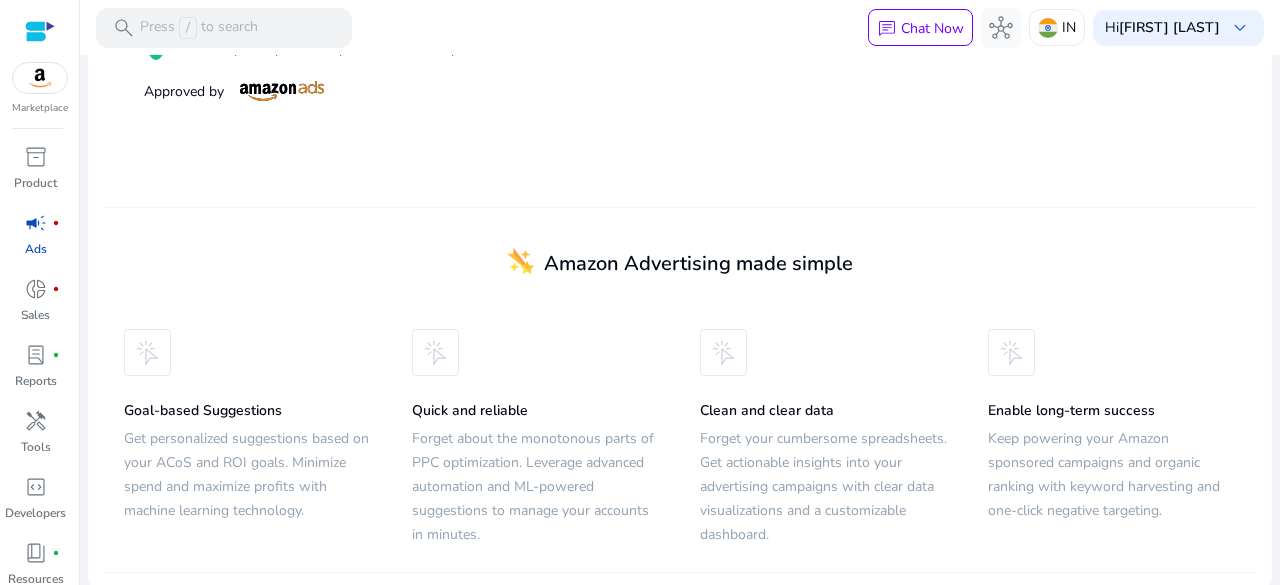 scroll, scrollTop: 349, scrollLeft: 0, axis: vertical 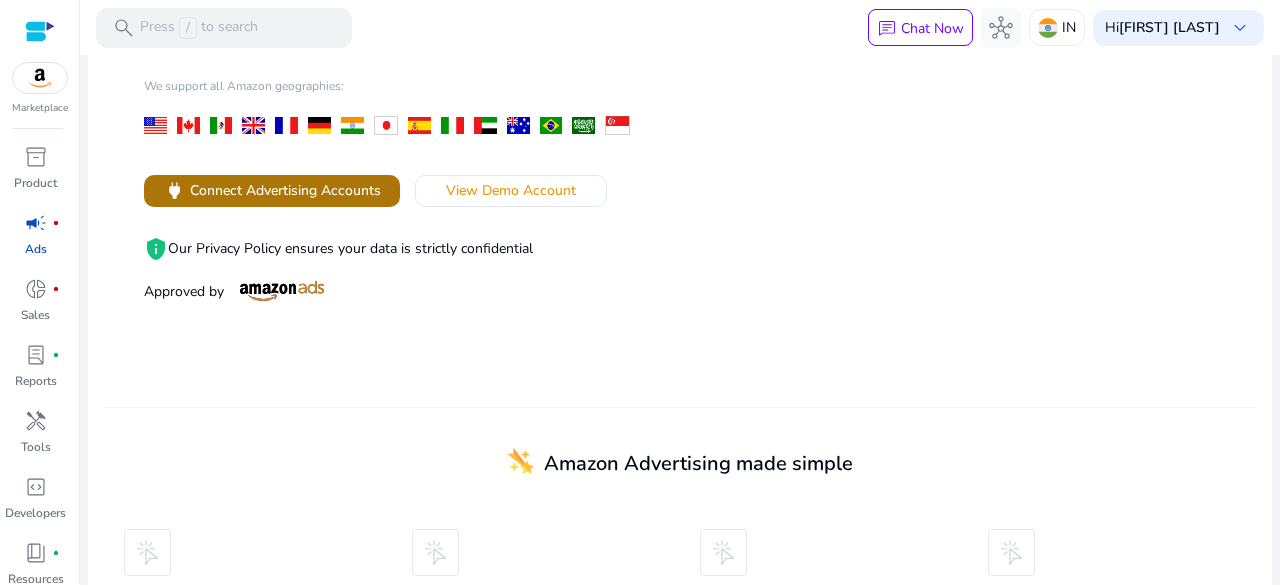 click on "Connect Advertising Accounts" 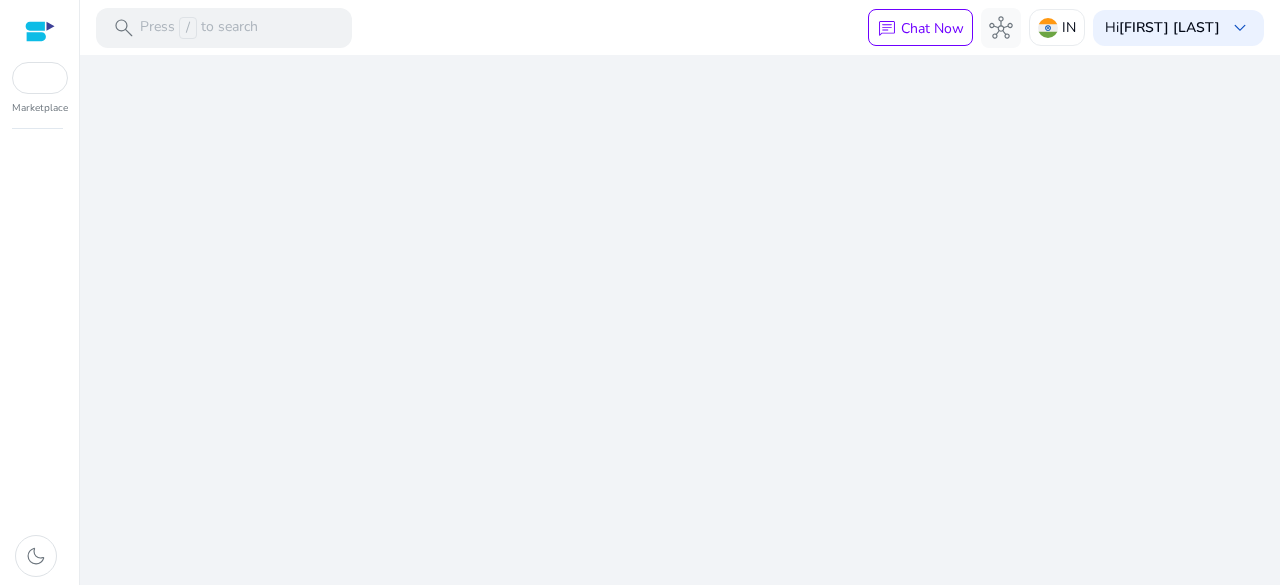 scroll, scrollTop: 0, scrollLeft: 0, axis: both 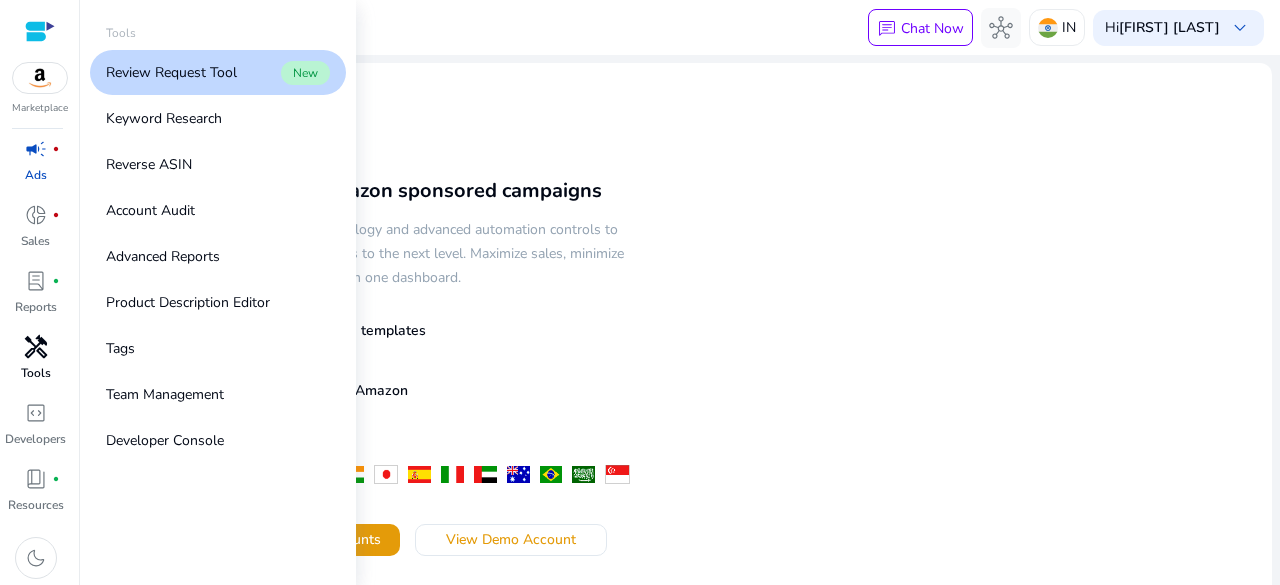 click on "Tools" at bounding box center (36, 373) 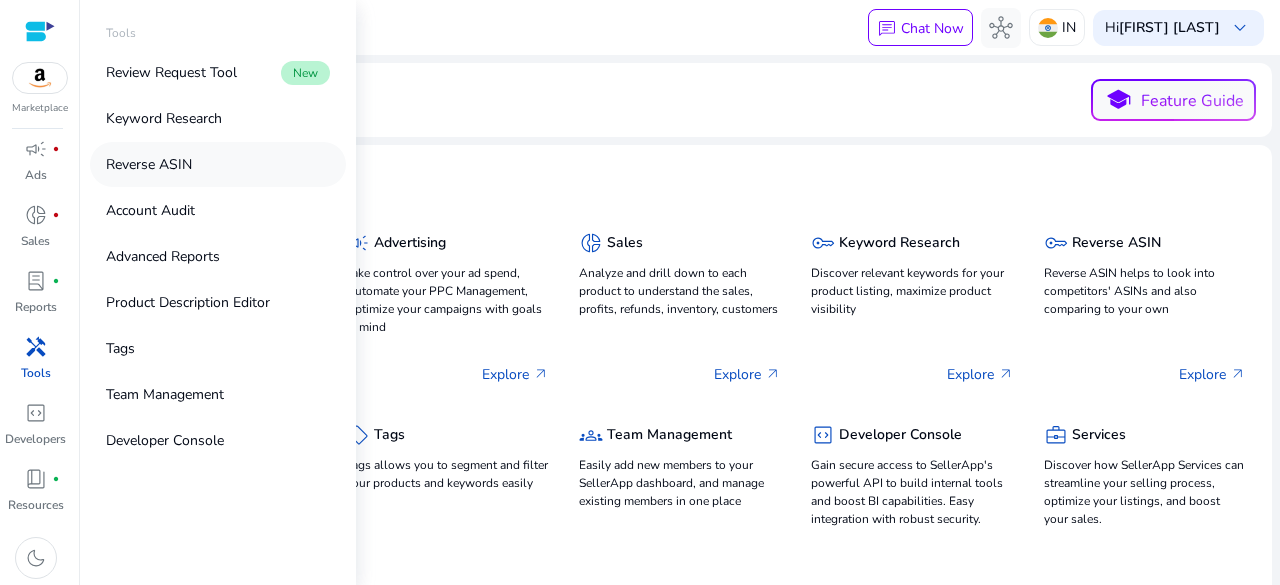 click on "Reverse ASIN" at bounding box center [149, 164] 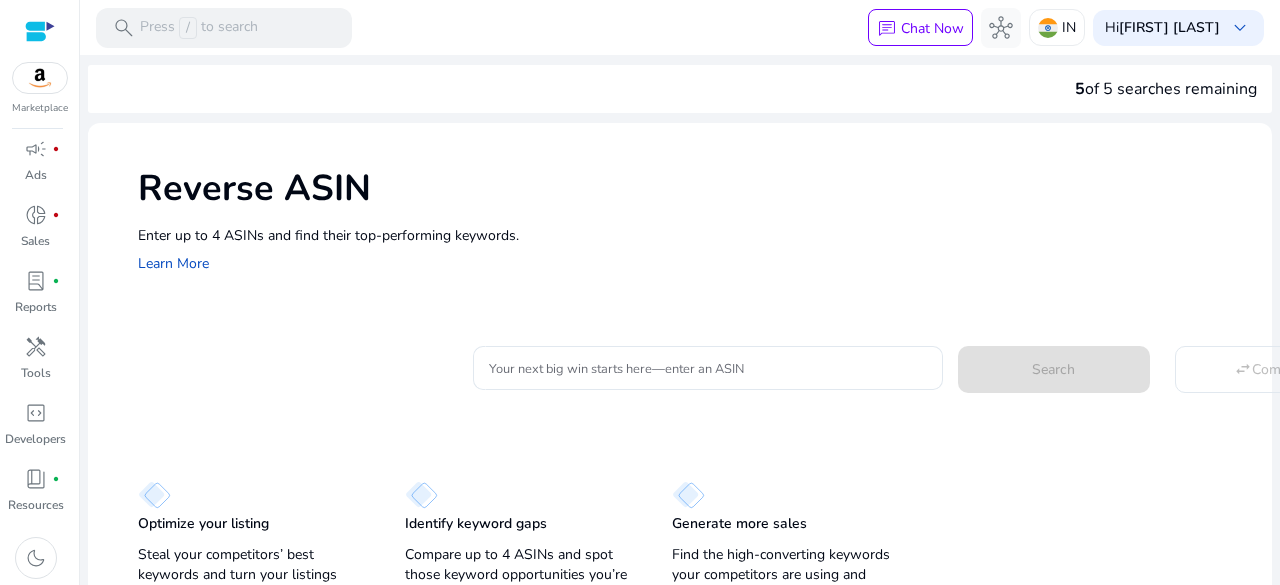 scroll, scrollTop: 25, scrollLeft: 0, axis: vertical 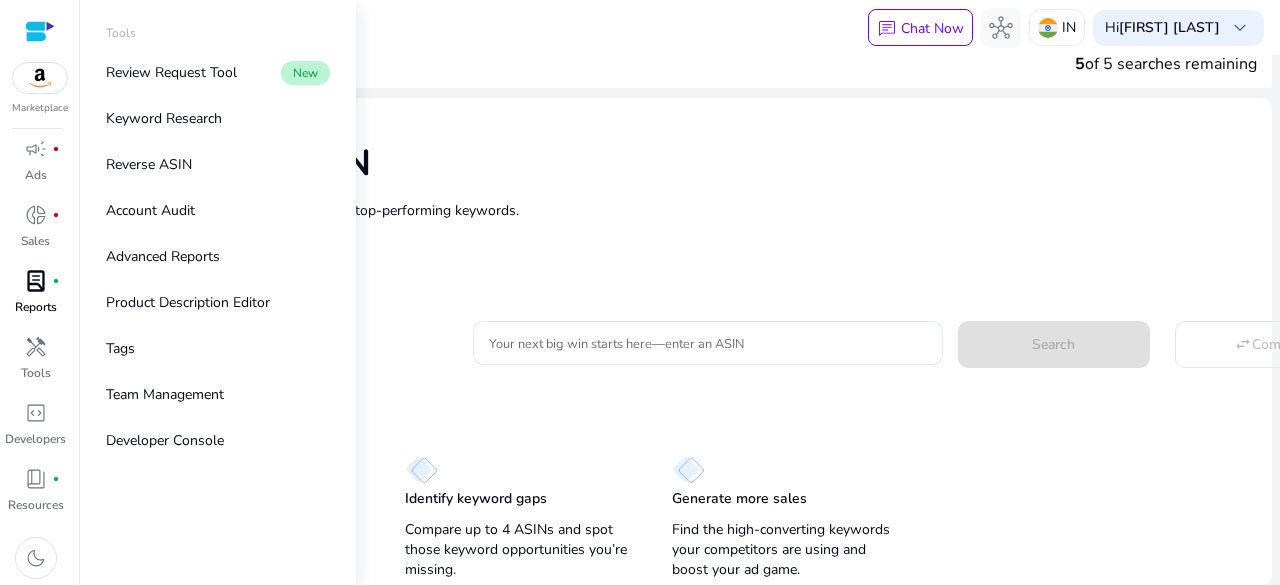 click on "lab_profile" at bounding box center (36, 281) 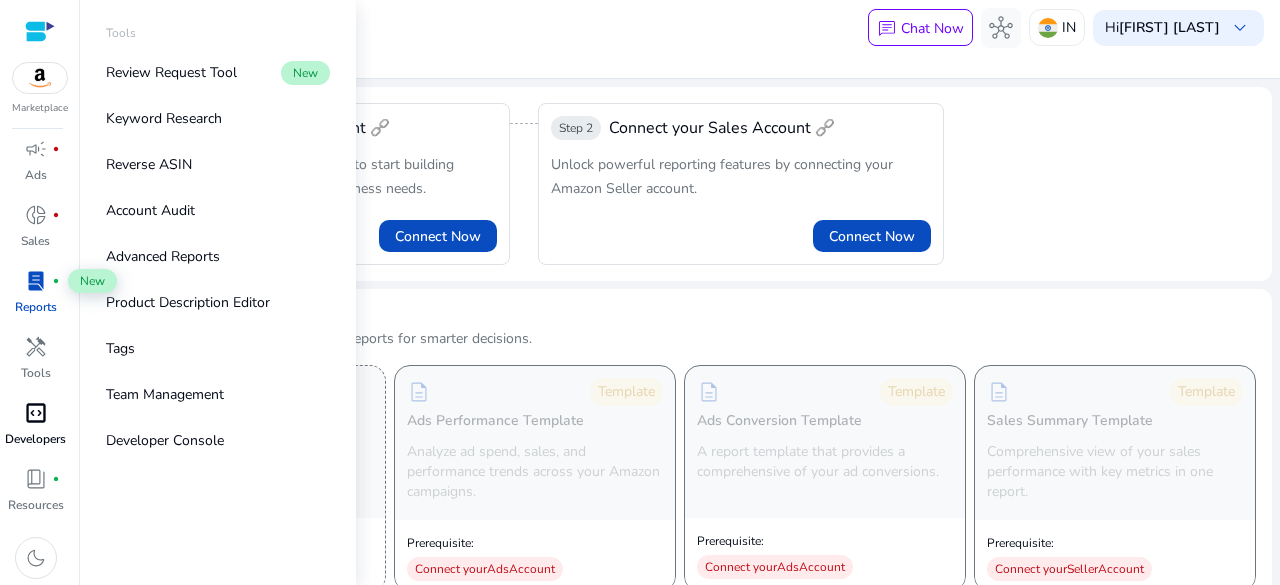 scroll, scrollTop: 0, scrollLeft: 0, axis: both 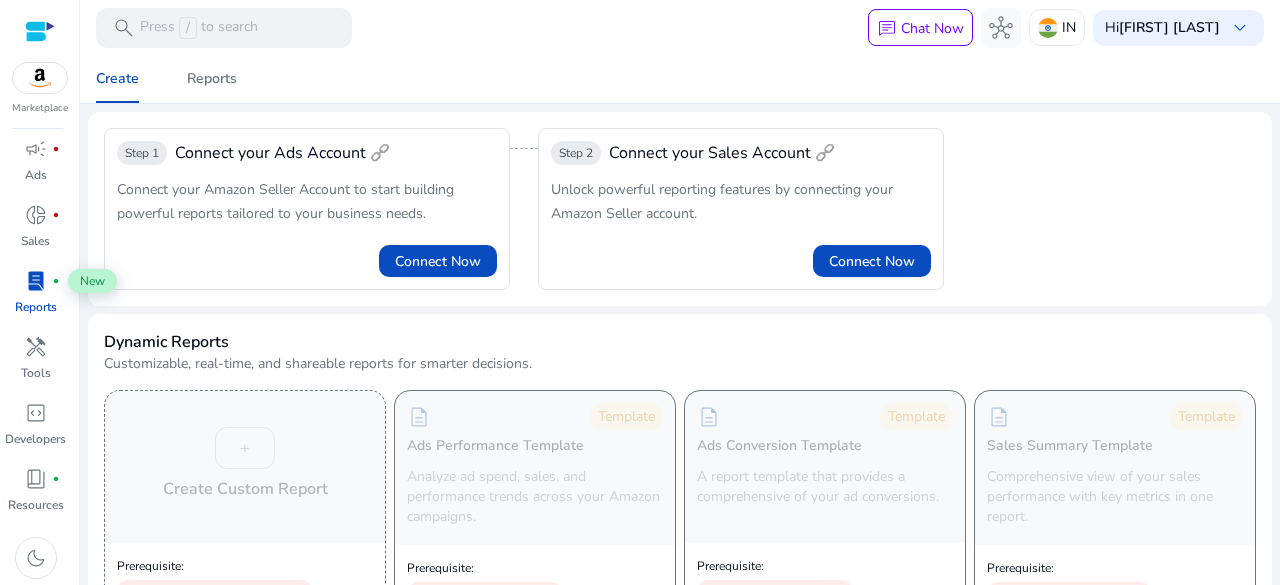 click on "Step 2  Connect your Sales Account 🔗  Unlock powerful reporting features by connecting your Amazon Seller account.   Connect Now" 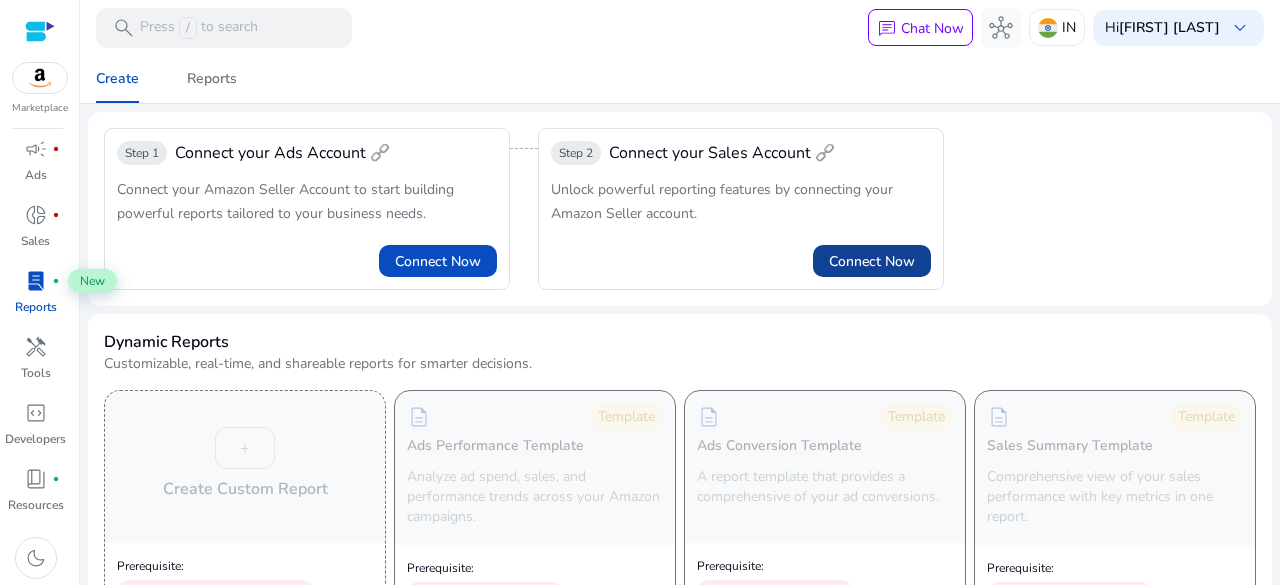 click on "Connect Now" 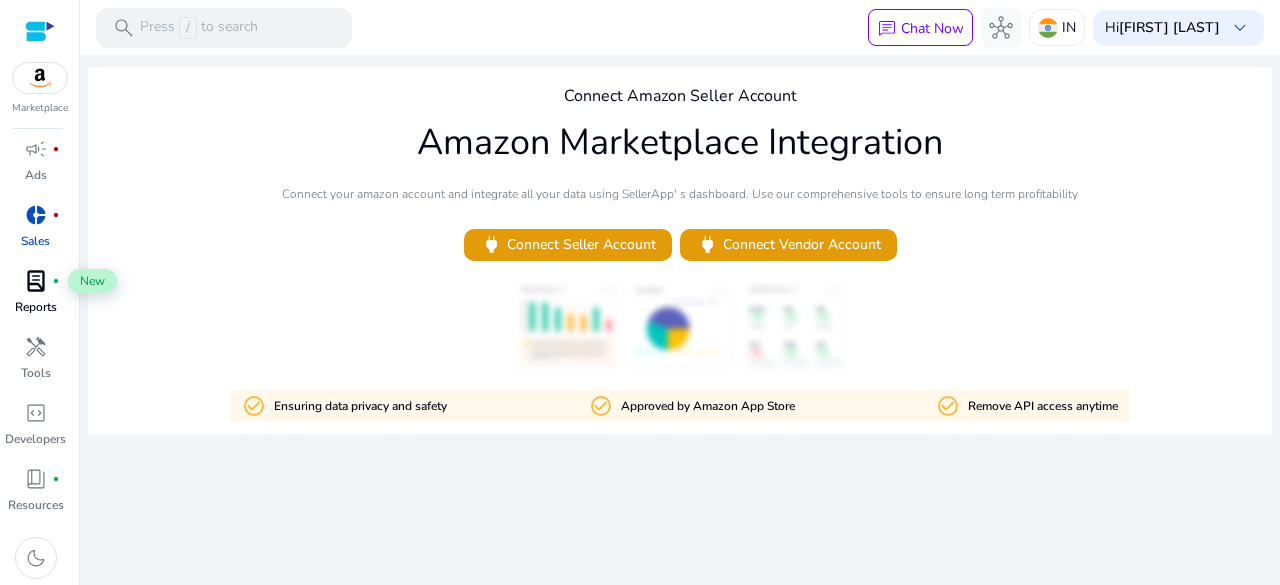 click on "power   Connect Vendor Account" 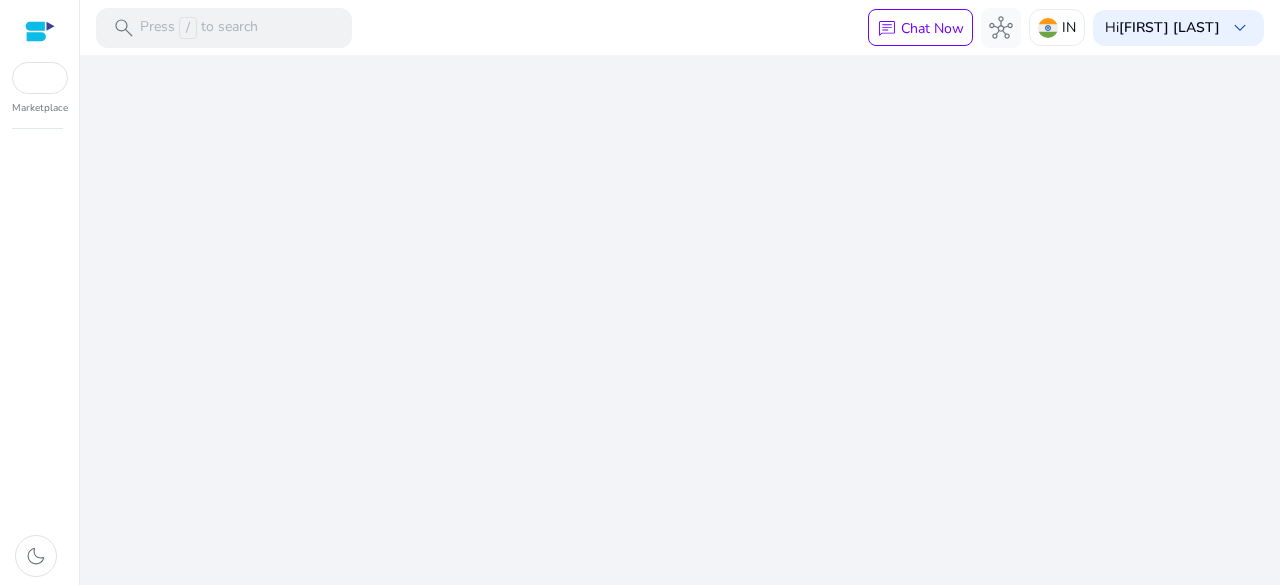 scroll, scrollTop: 0, scrollLeft: 0, axis: both 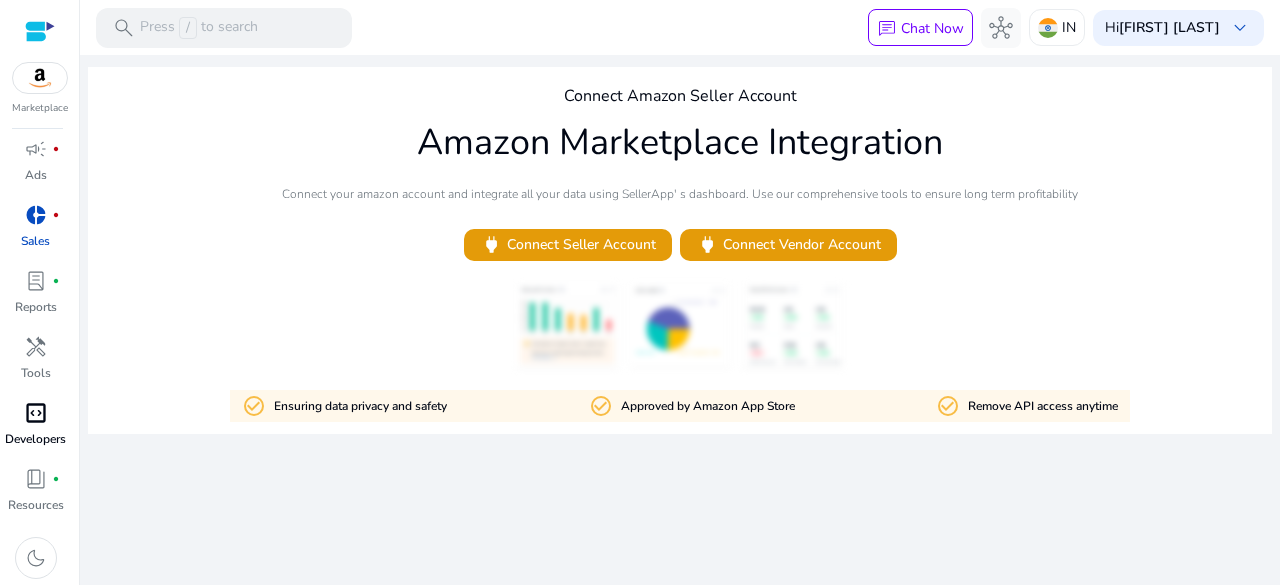 click on "code_blocks" at bounding box center [36, 413] 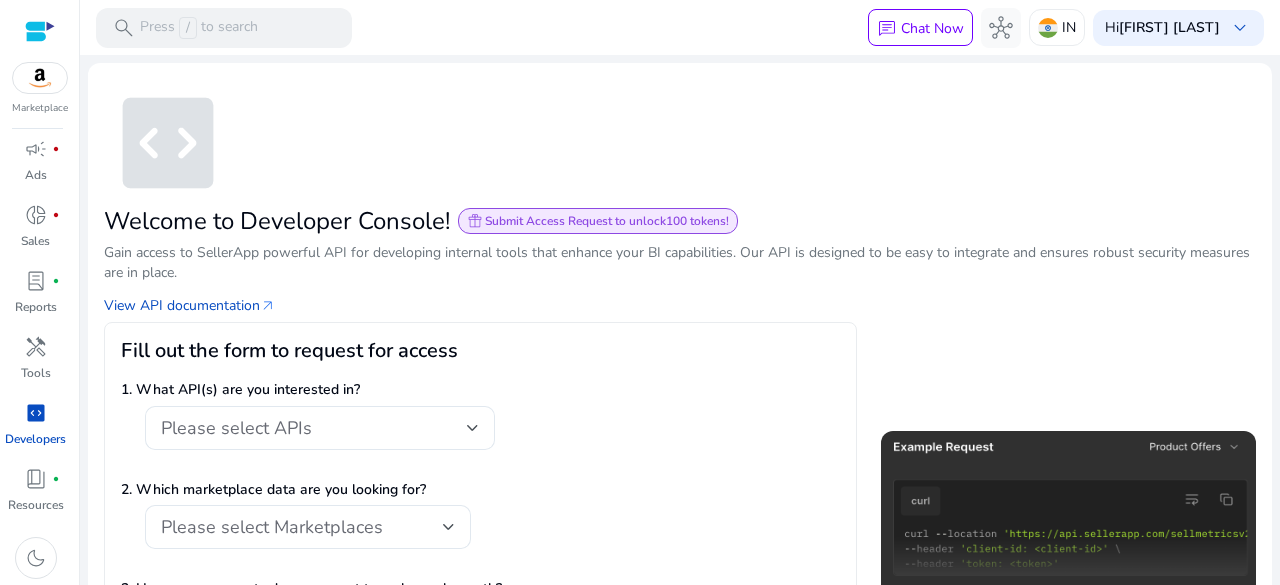scroll, scrollTop: 100, scrollLeft: 0, axis: vertical 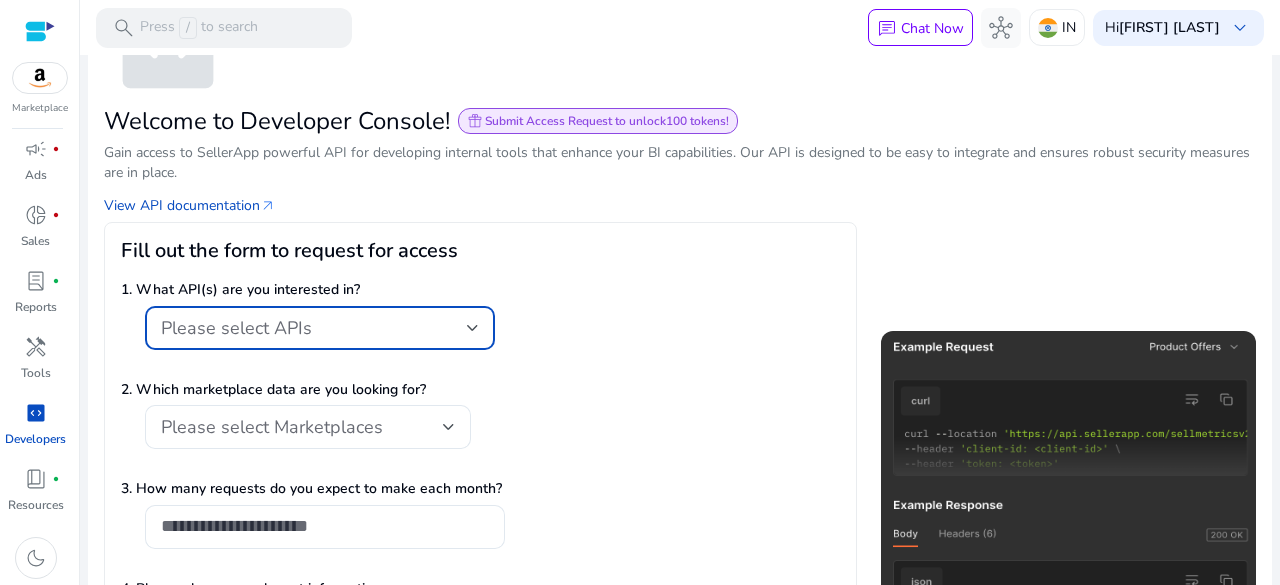 click at bounding box center [473, 328] 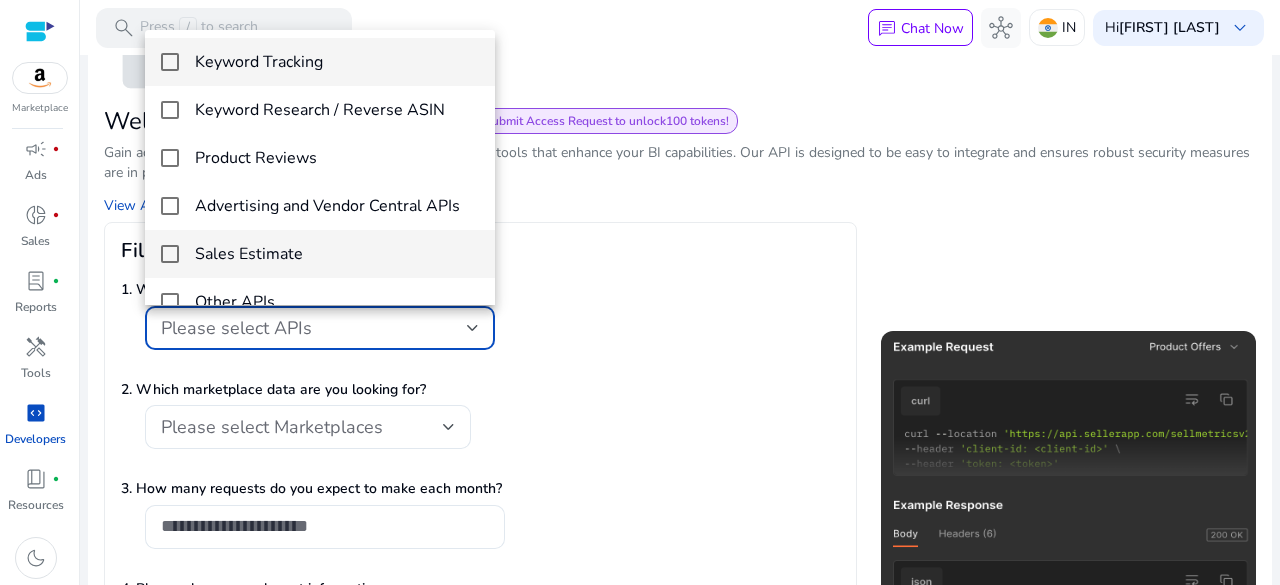 scroll, scrollTop: 28, scrollLeft: 0, axis: vertical 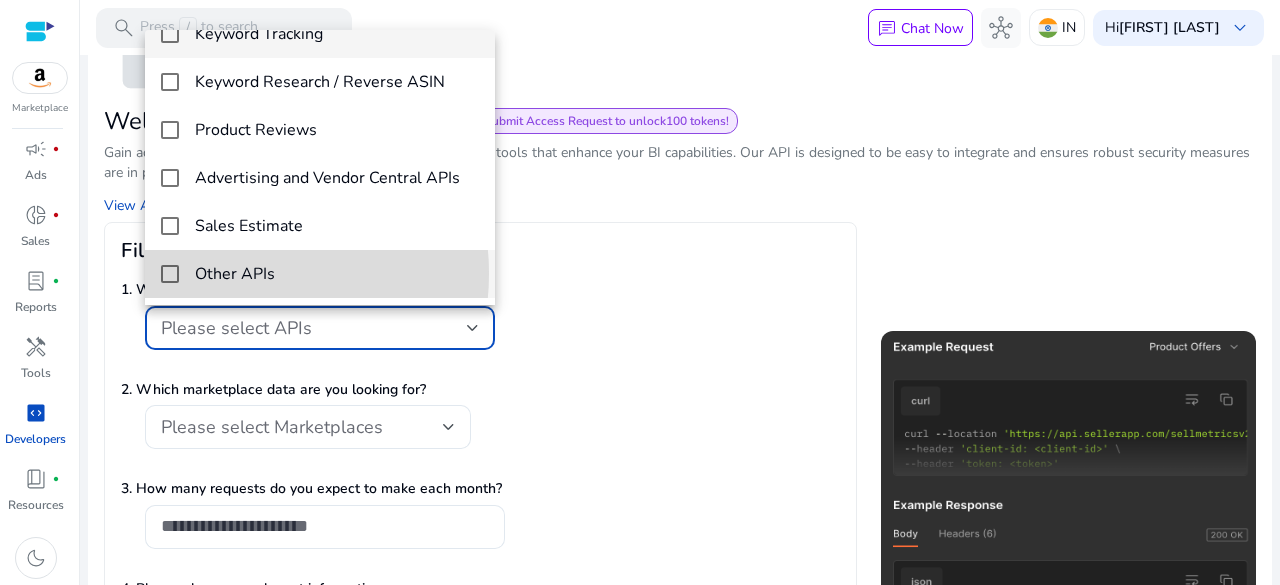 click on "Other APIs" at bounding box center [337, 274] 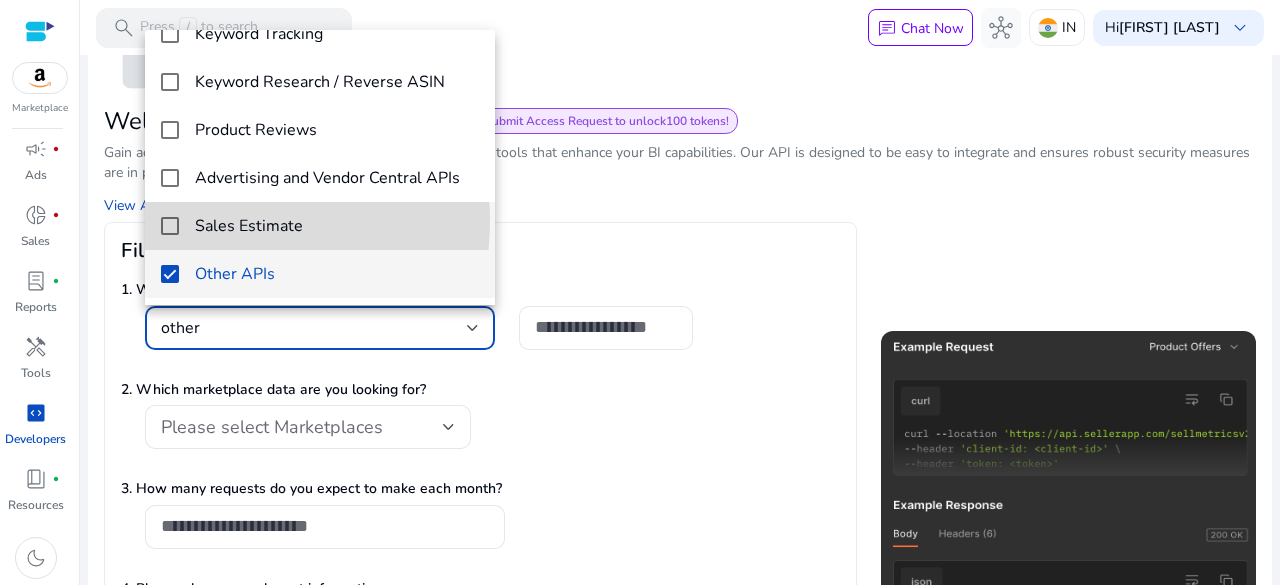 click on "Sales Estimate" at bounding box center (249, 226) 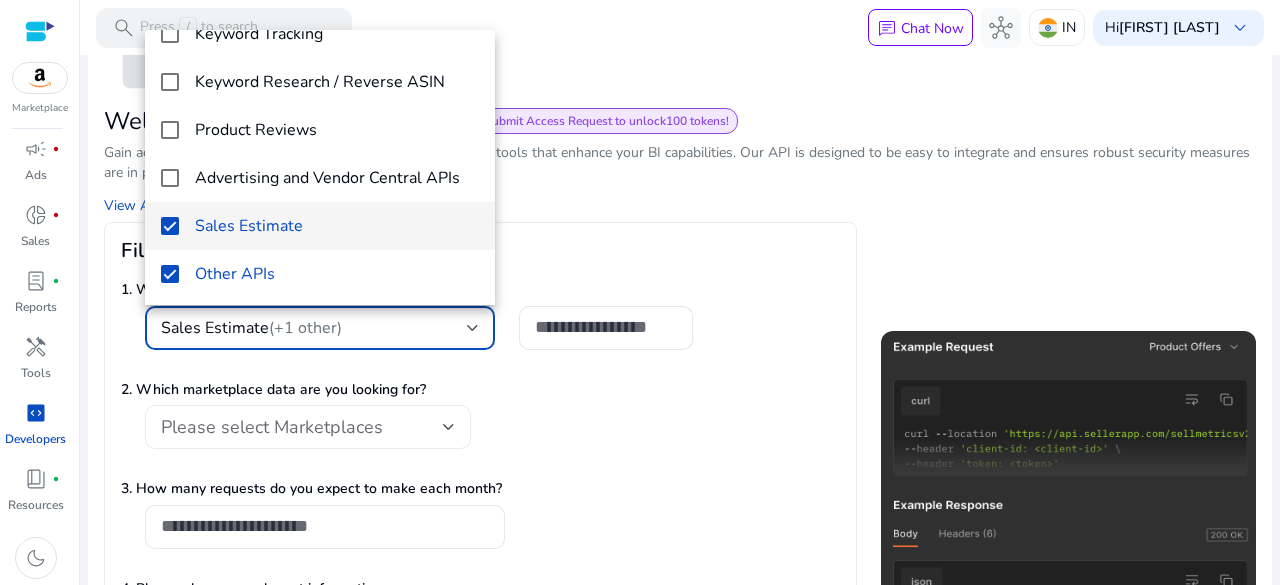 click at bounding box center (640, 292) 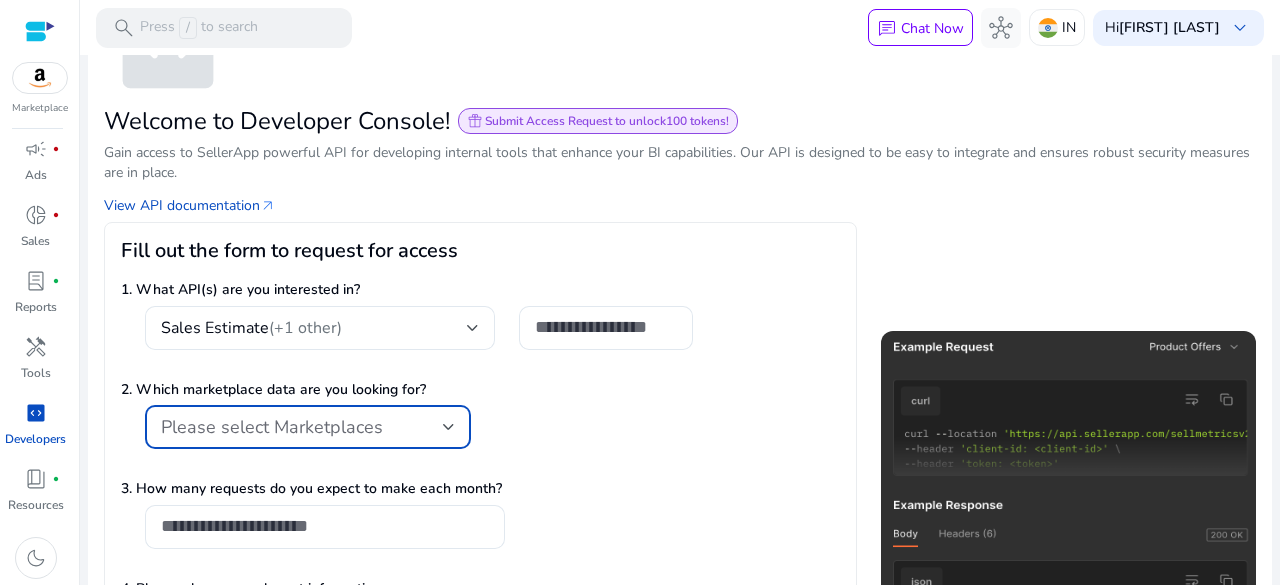 click on "Please select Marketplaces" at bounding box center (272, 427) 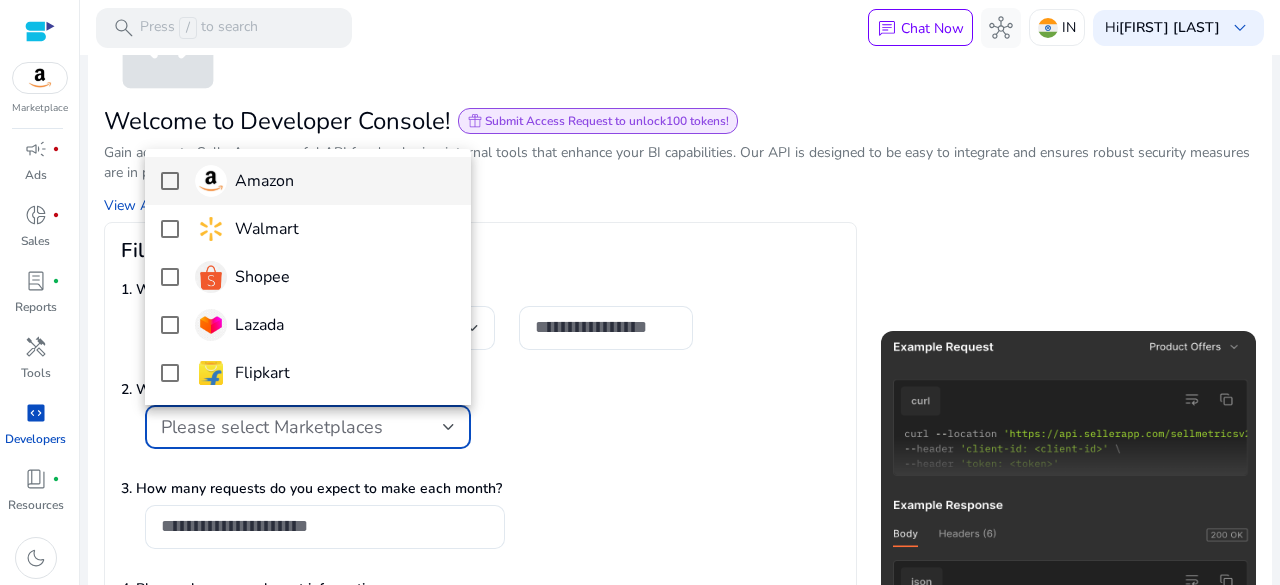 click on "Amazon" at bounding box center [264, 181] 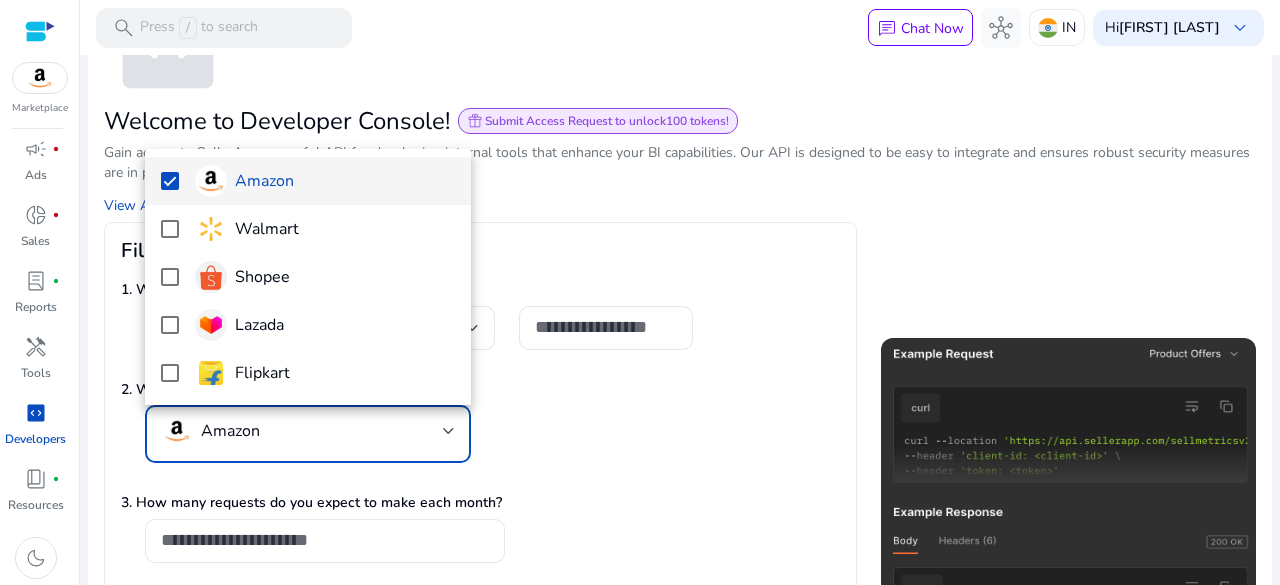 click at bounding box center (640, 292) 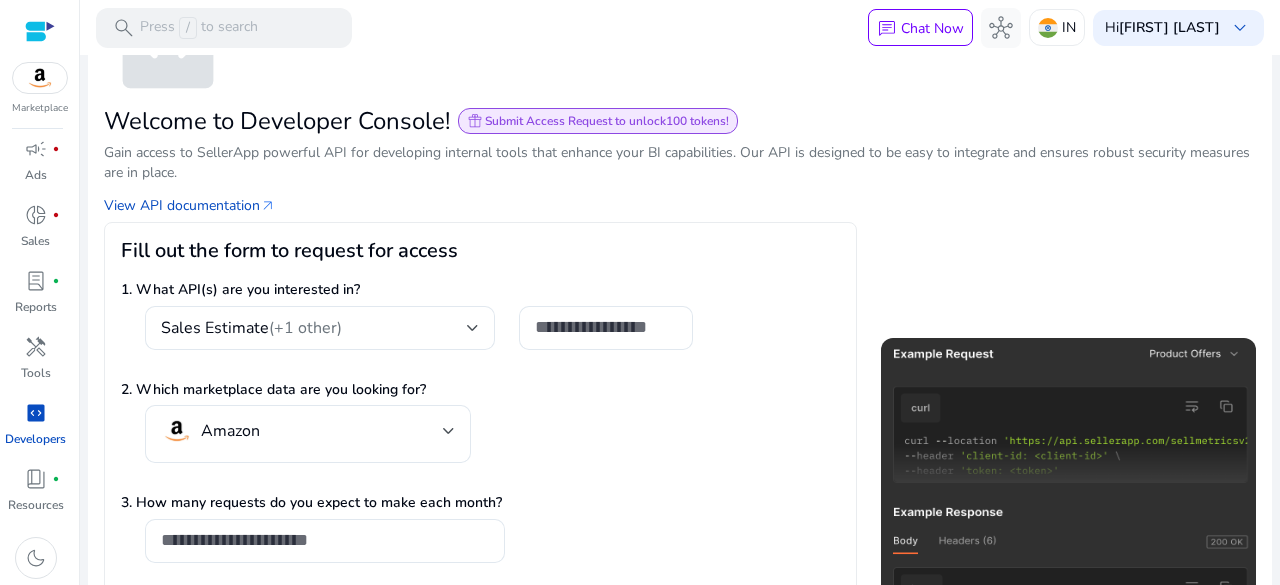 scroll, scrollTop: 0, scrollLeft: 0, axis: both 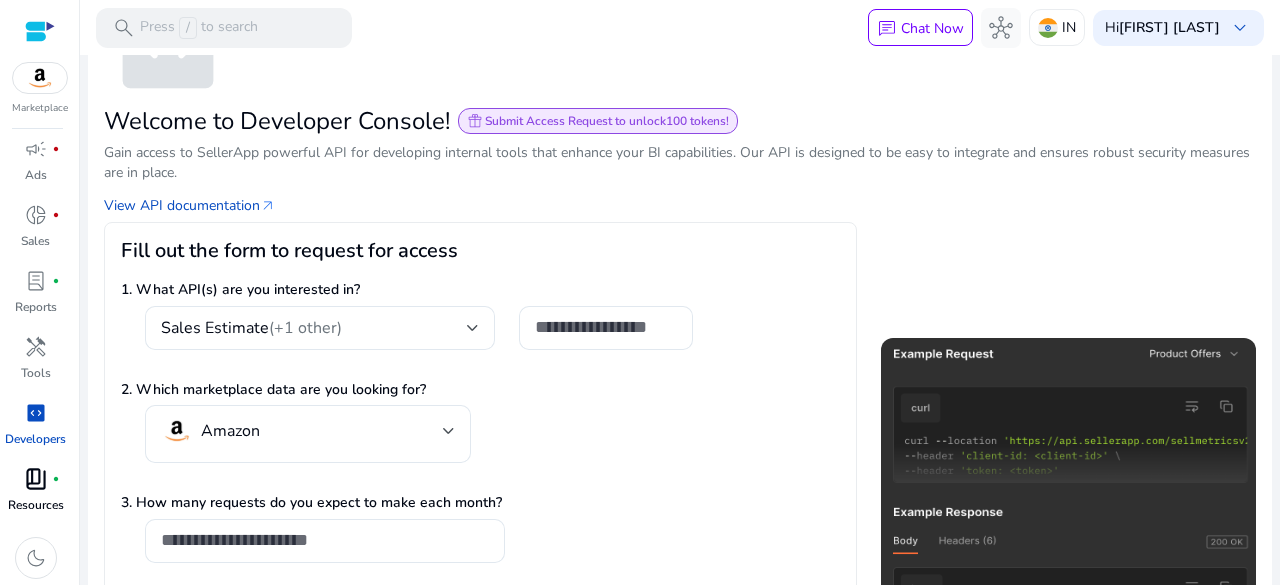 click on "book_4   fiber_manual_record" at bounding box center [36, 479] 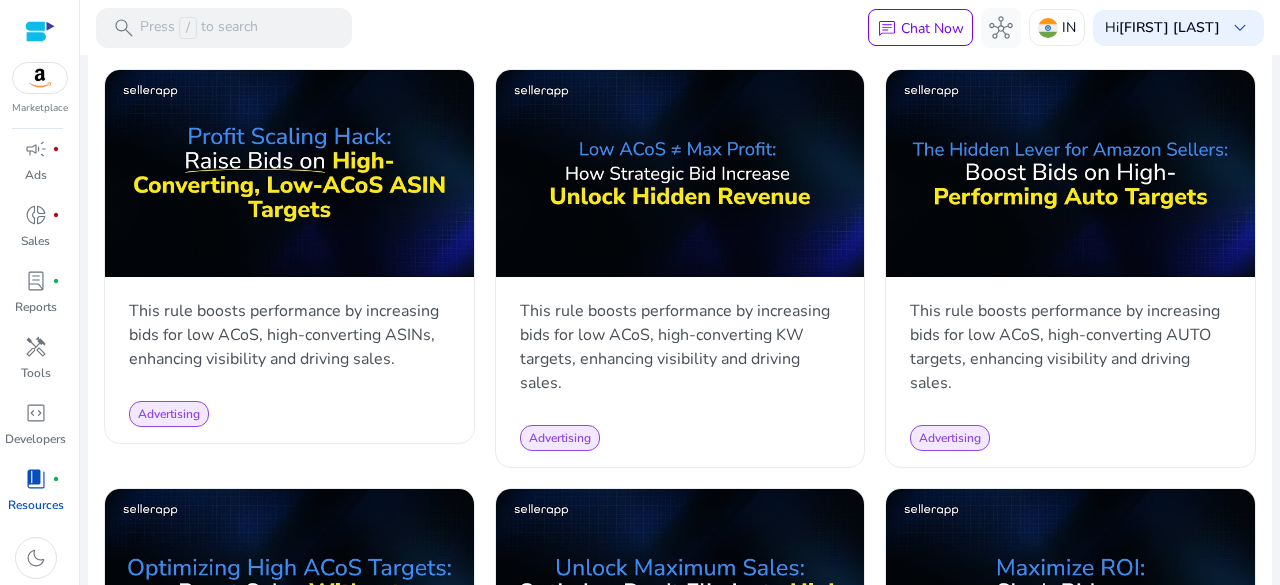 scroll, scrollTop: 1400, scrollLeft: 0, axis: vertical 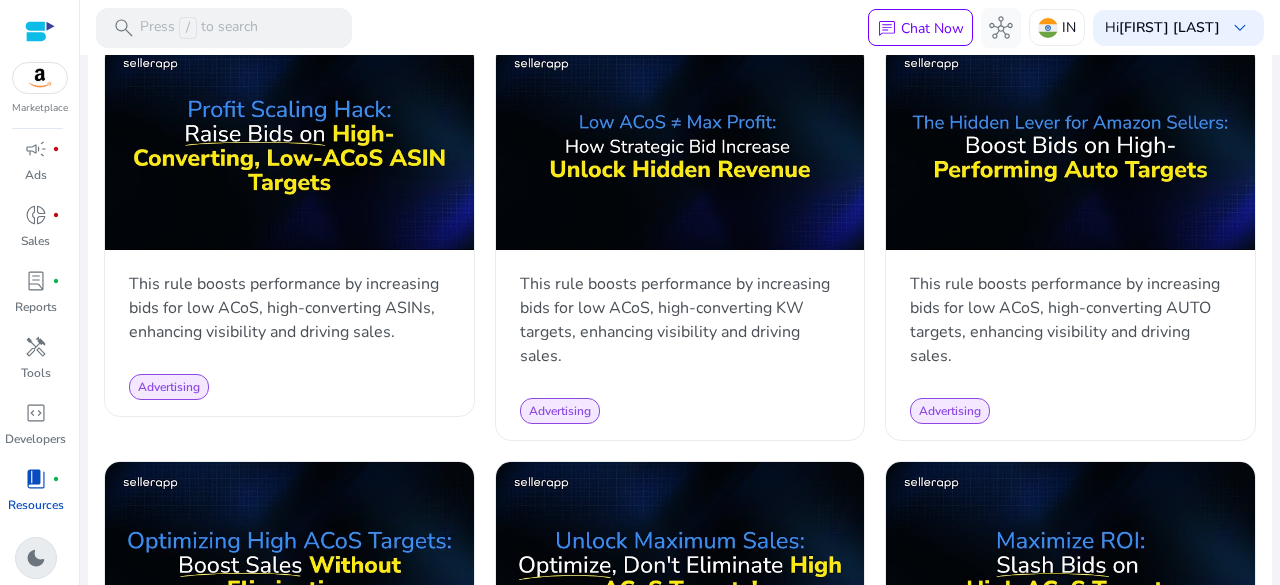 click on "dark_mode" at bounding box center (36, 558) 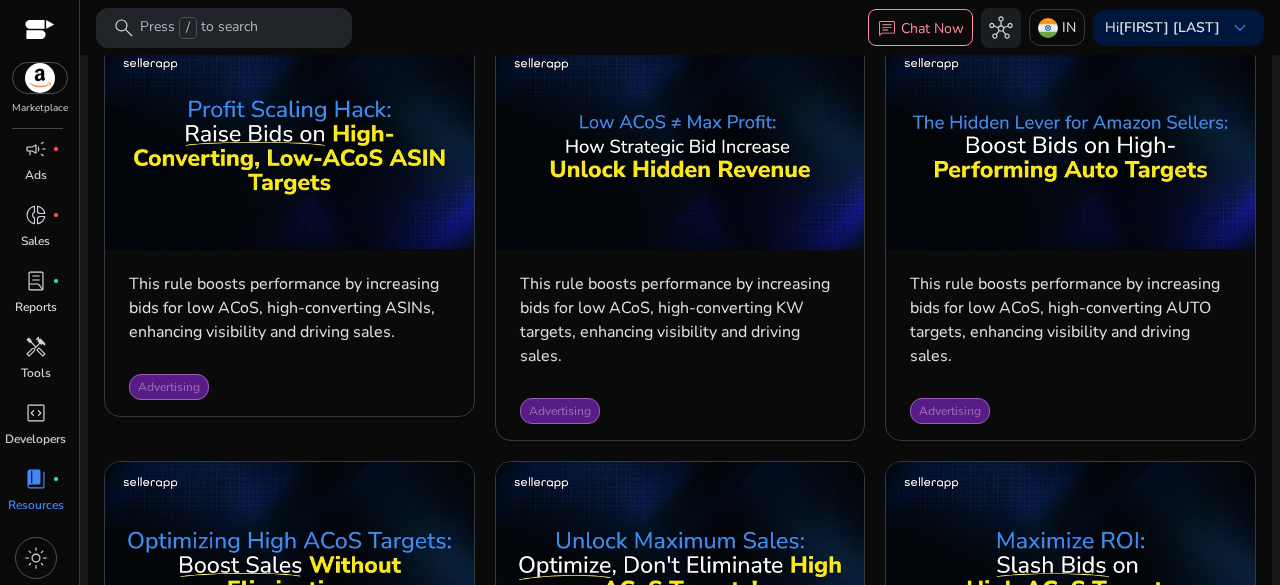 scroll, scrollTop: 0, scrollLeft: 0, axis: both 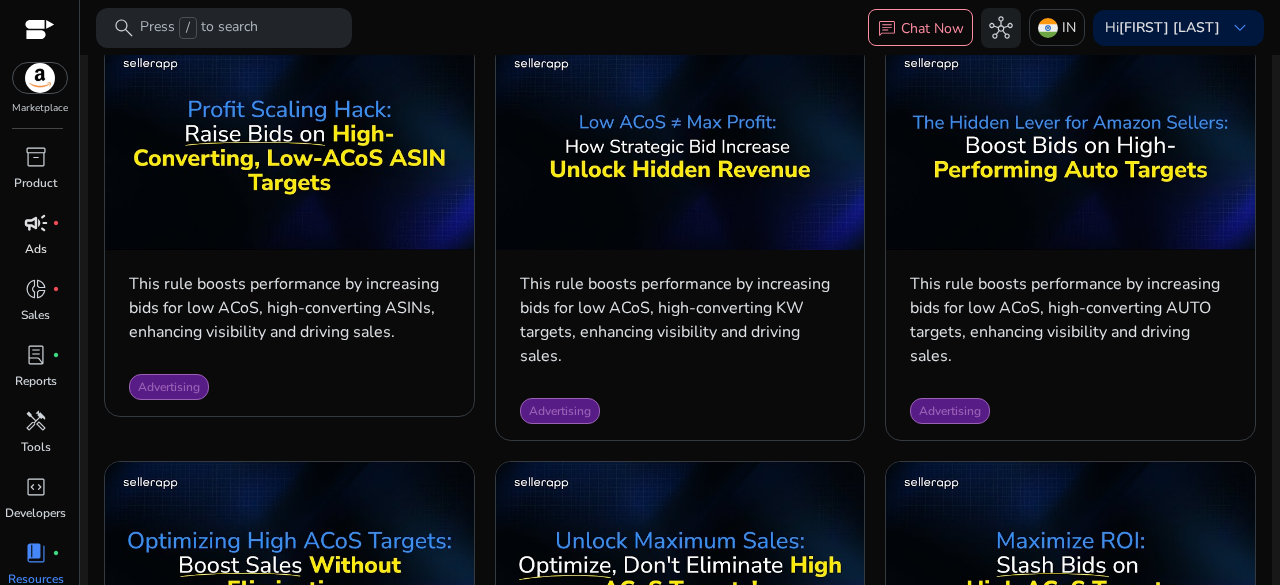 click on "campaign" at bounding box center (36, 223) 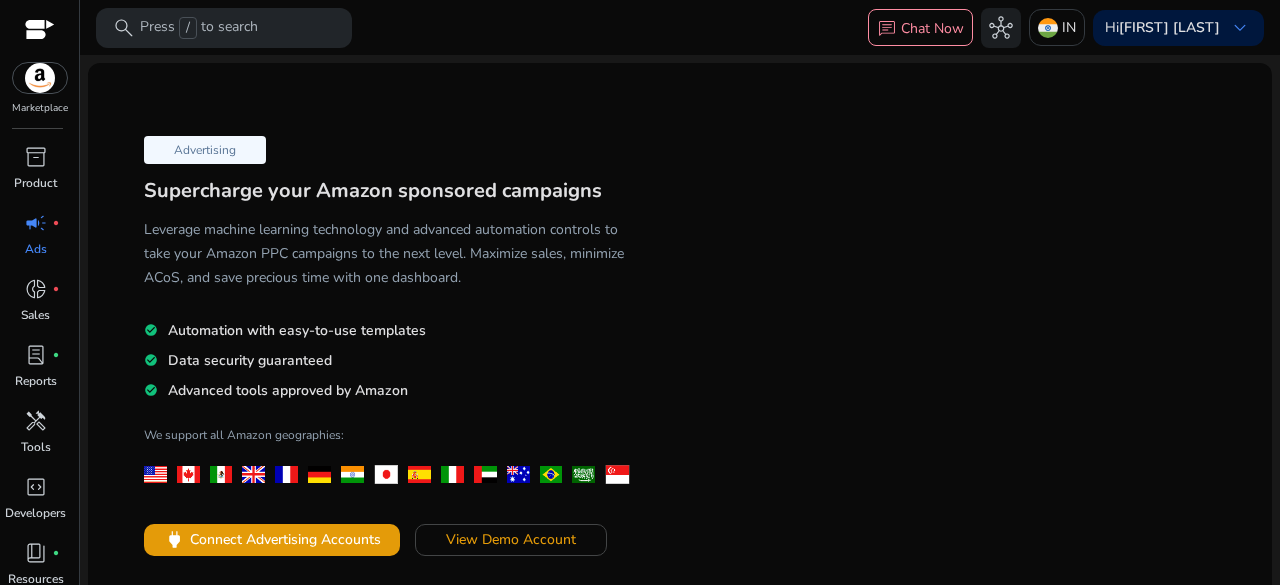 scroll, scrollTop: 200, scrollLeft: 0, axis: vertical 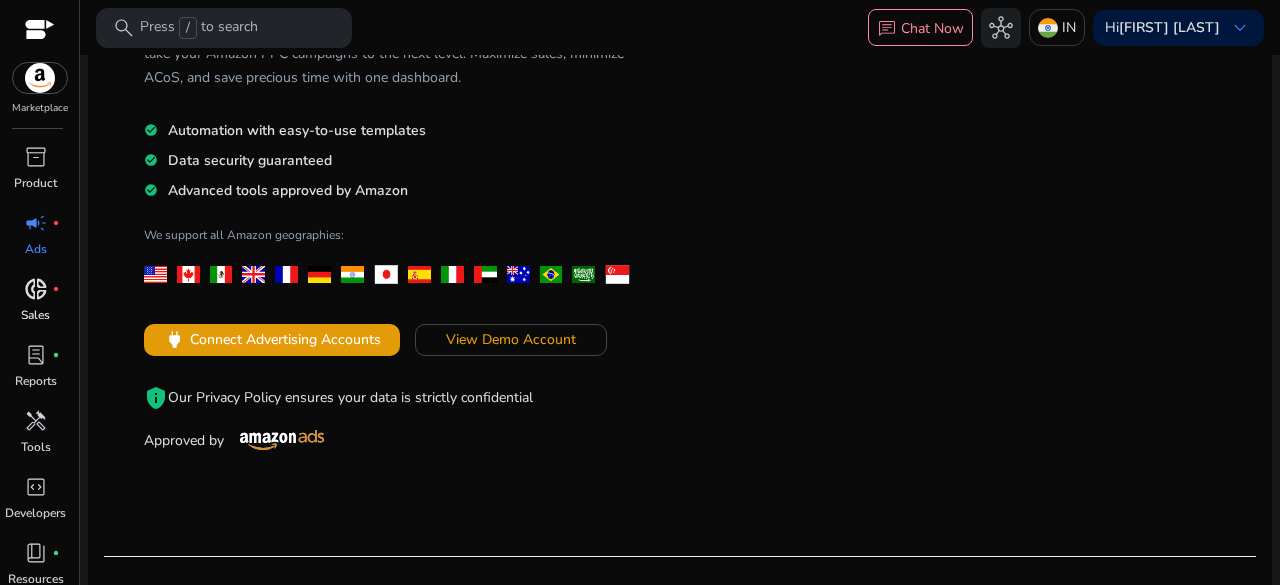 click on "donut_small" at bounding box center (36, 289) 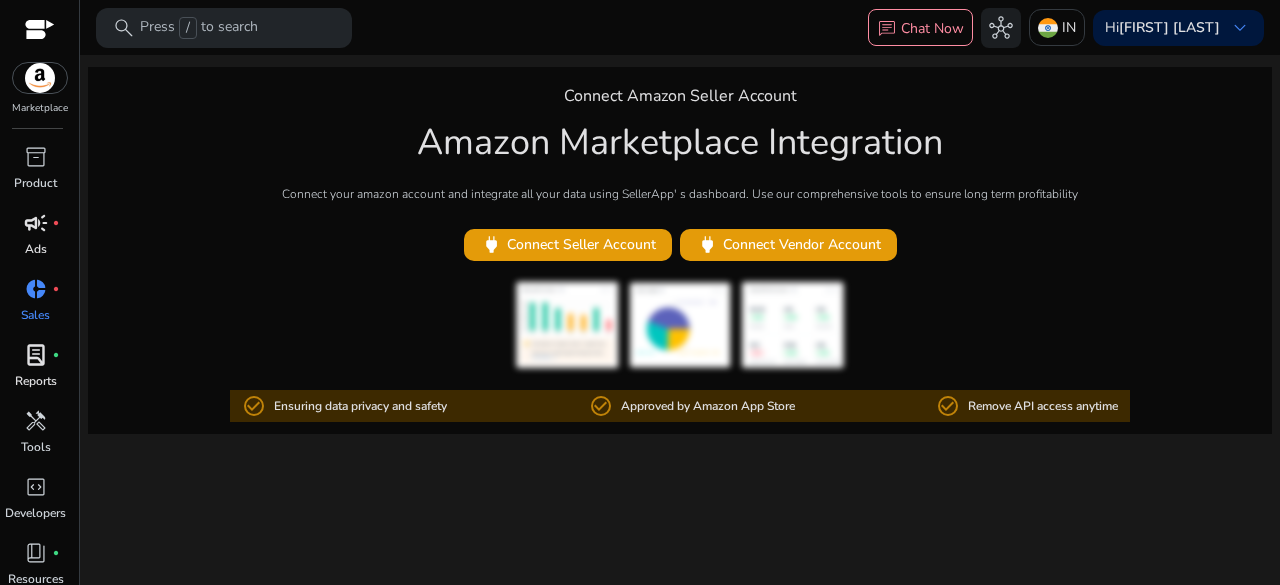 scroll, scrollTop: 0, scrollLeft: 0, axis: both 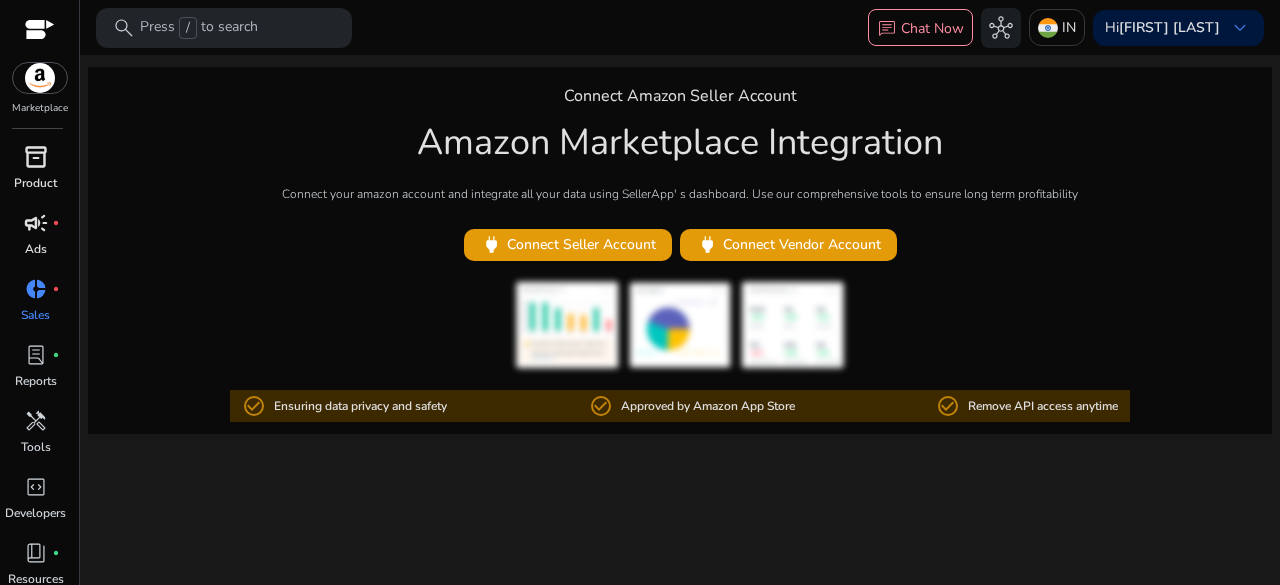 click on "inventory_2   Product" at bounding box center [35, 174] 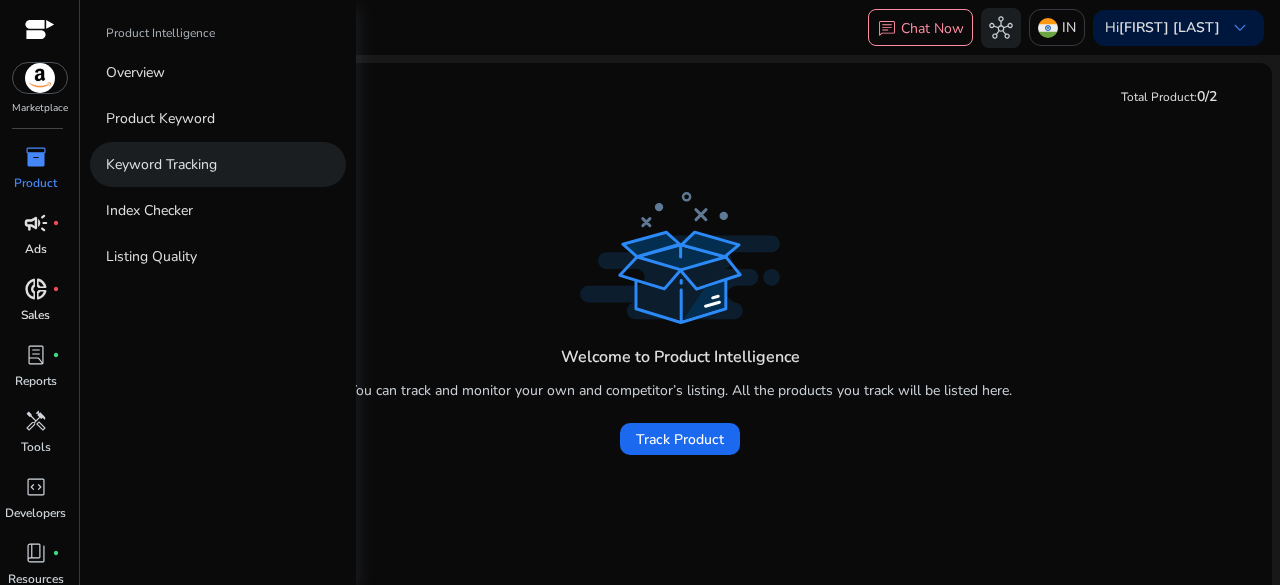 click on "Keyword Tracking" at bounding box center (218, 164) 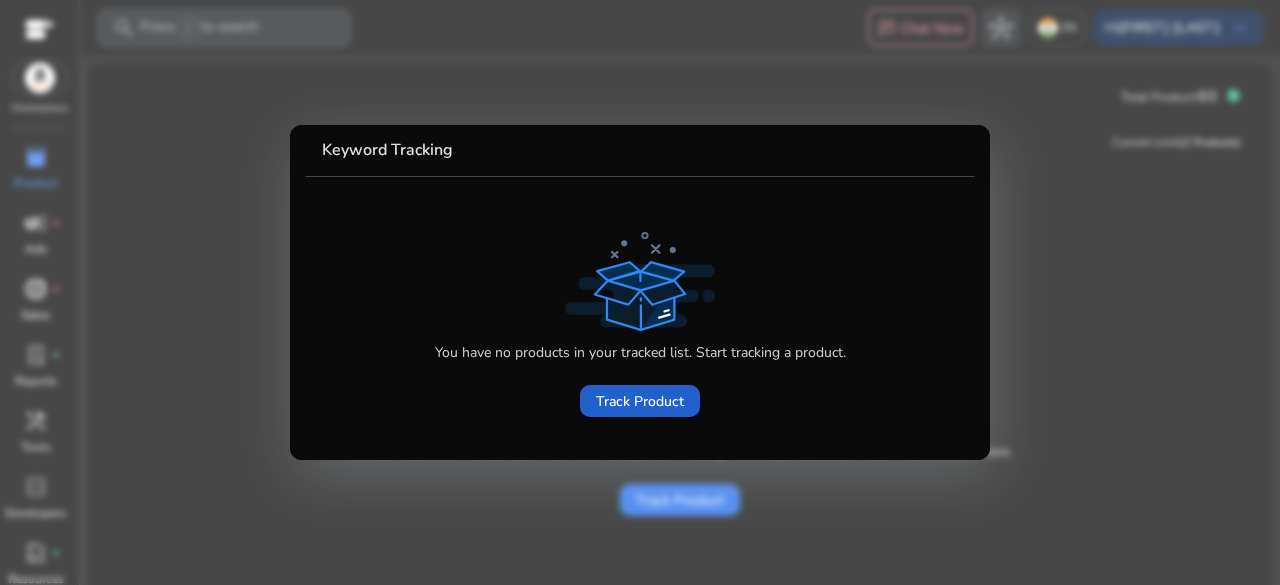 click on "Track Product" 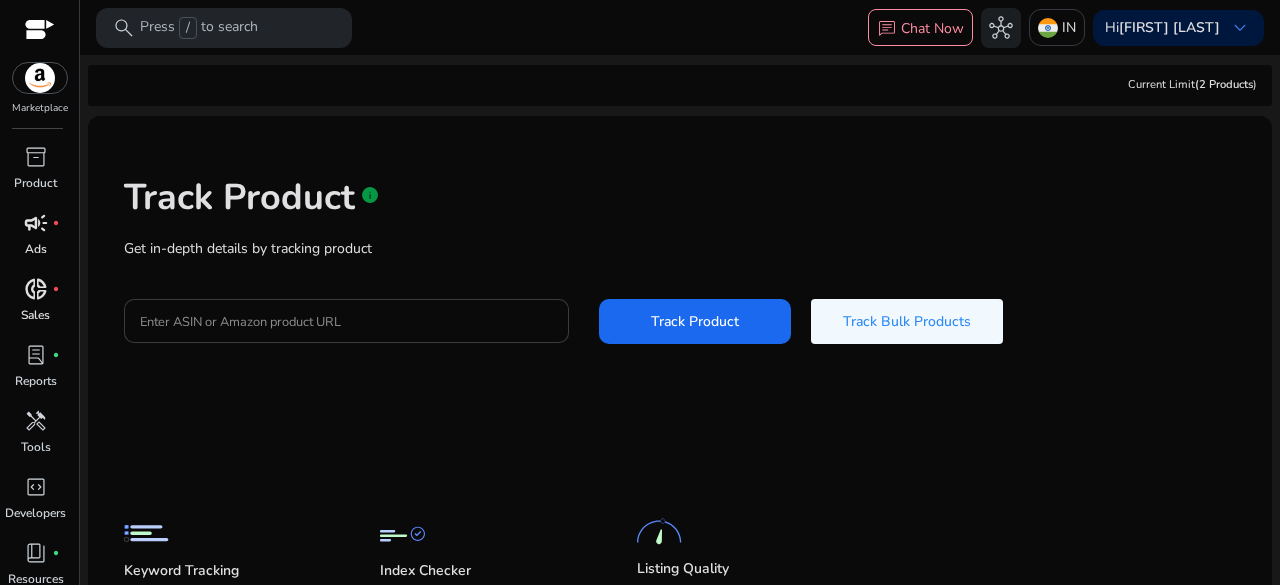 click 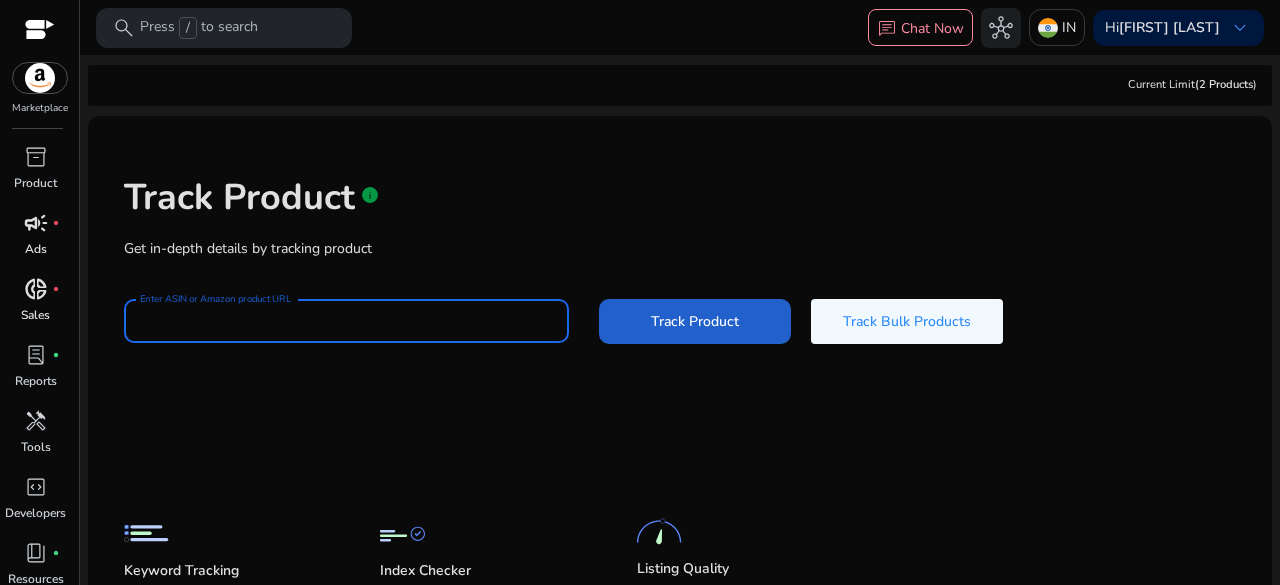 click on "Track Product" 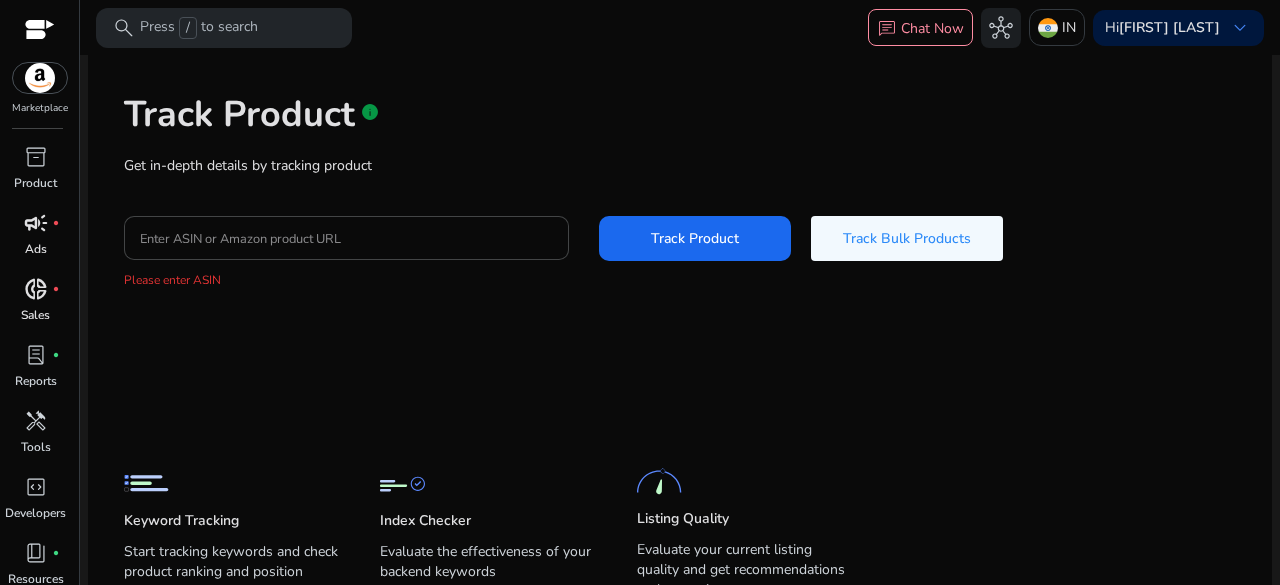 scroll, scrollTop: 169, scrollLeft: 0, axis: vertical 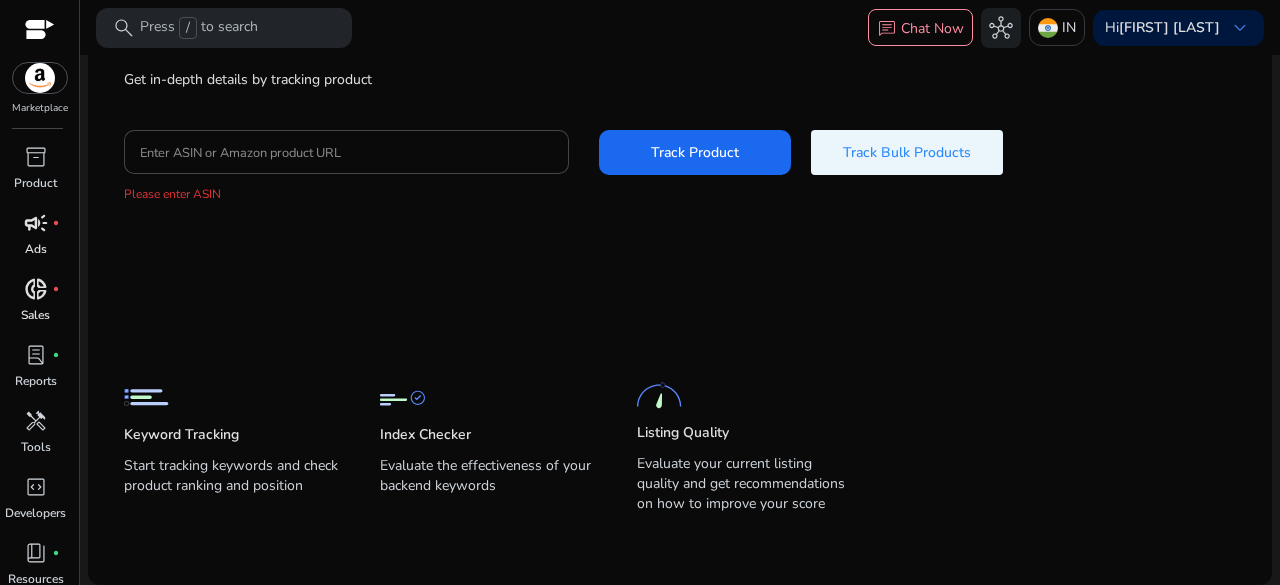 click 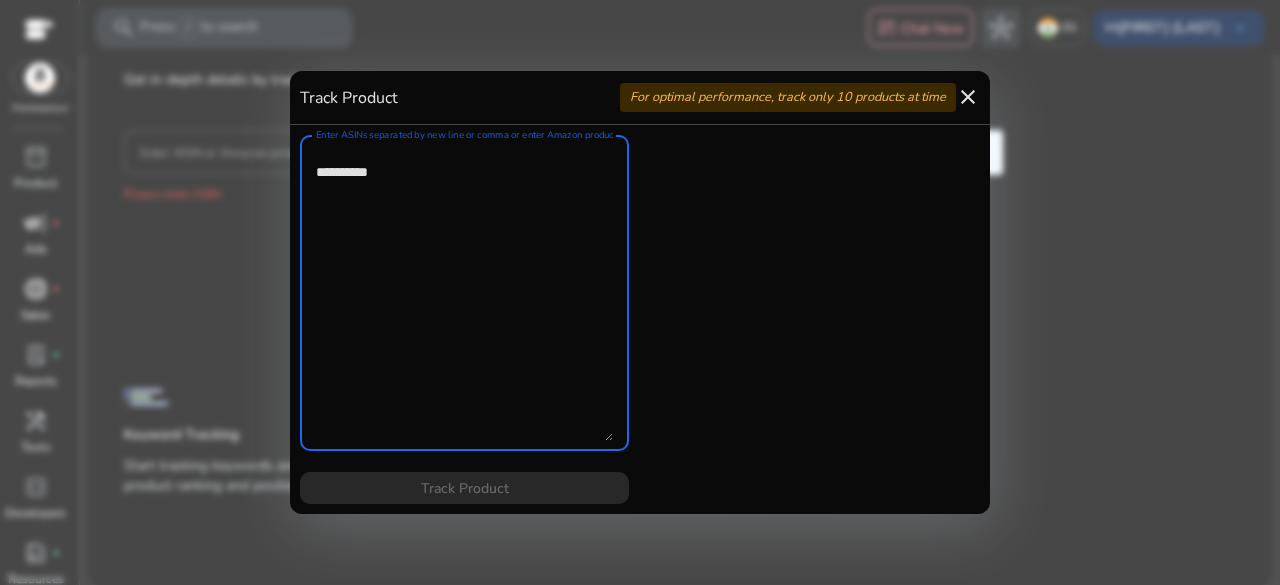 paste on "**********" 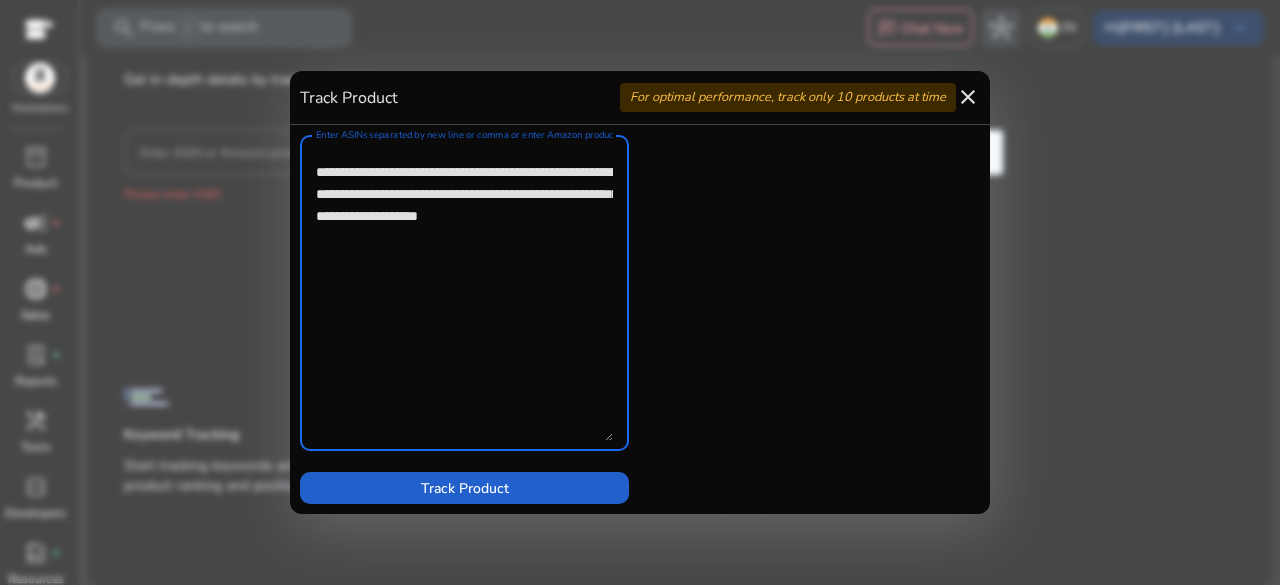 type on "**********" 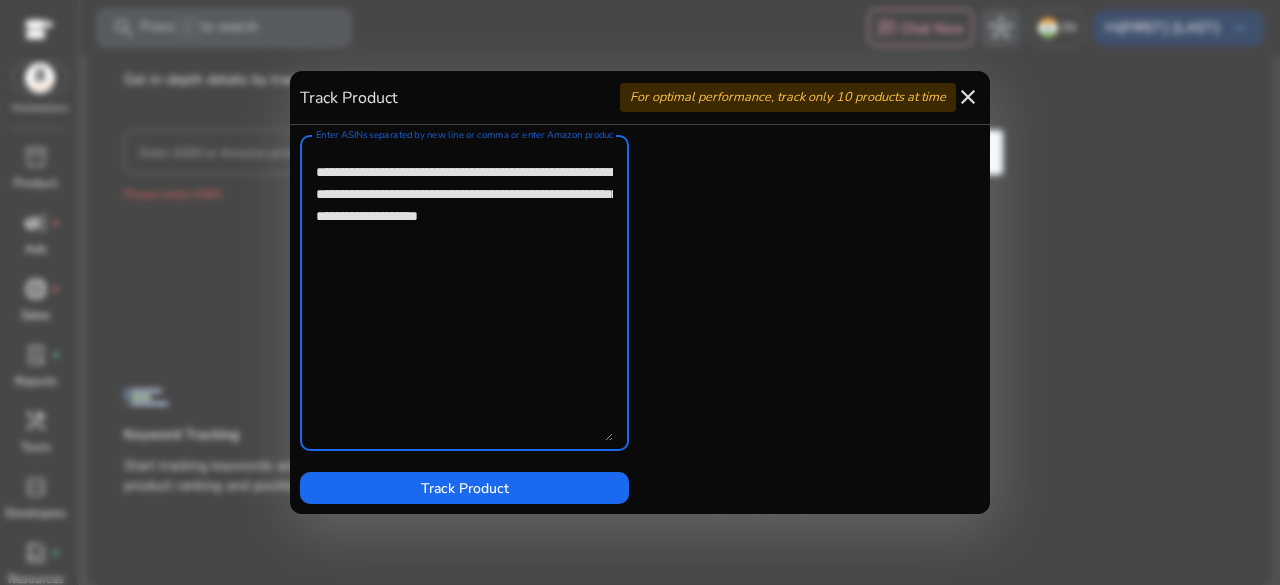 drag, startPoint x: 540, startPoint y: 481, endPoint x: 555, endPoint y: 454, distance: 30.88689 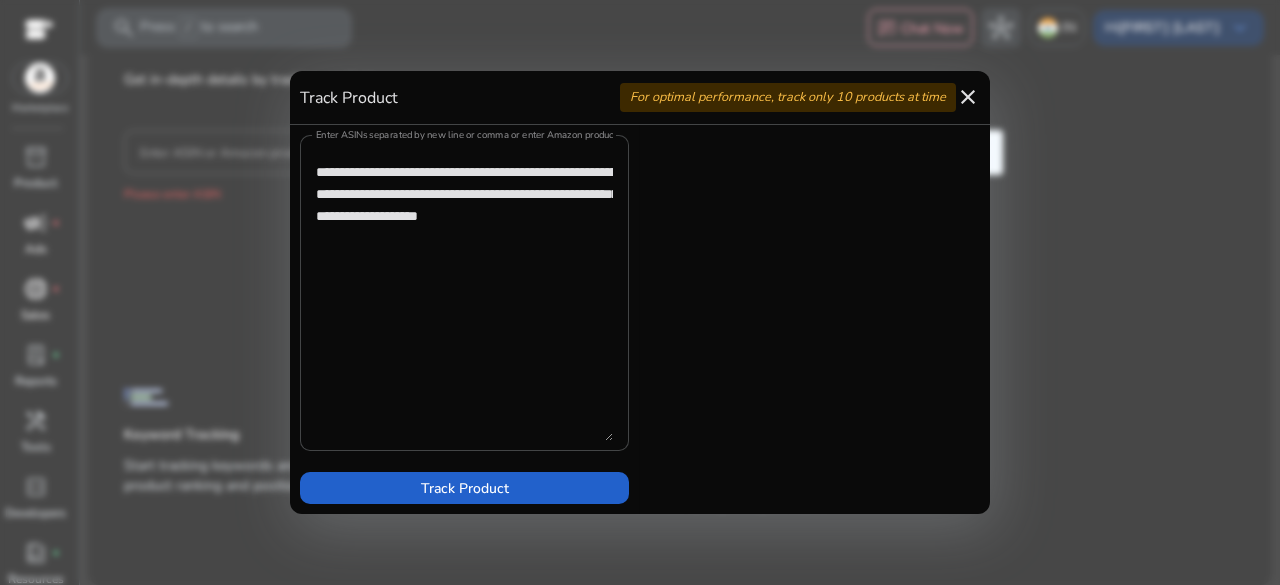 click at bounding box center (464, 488) 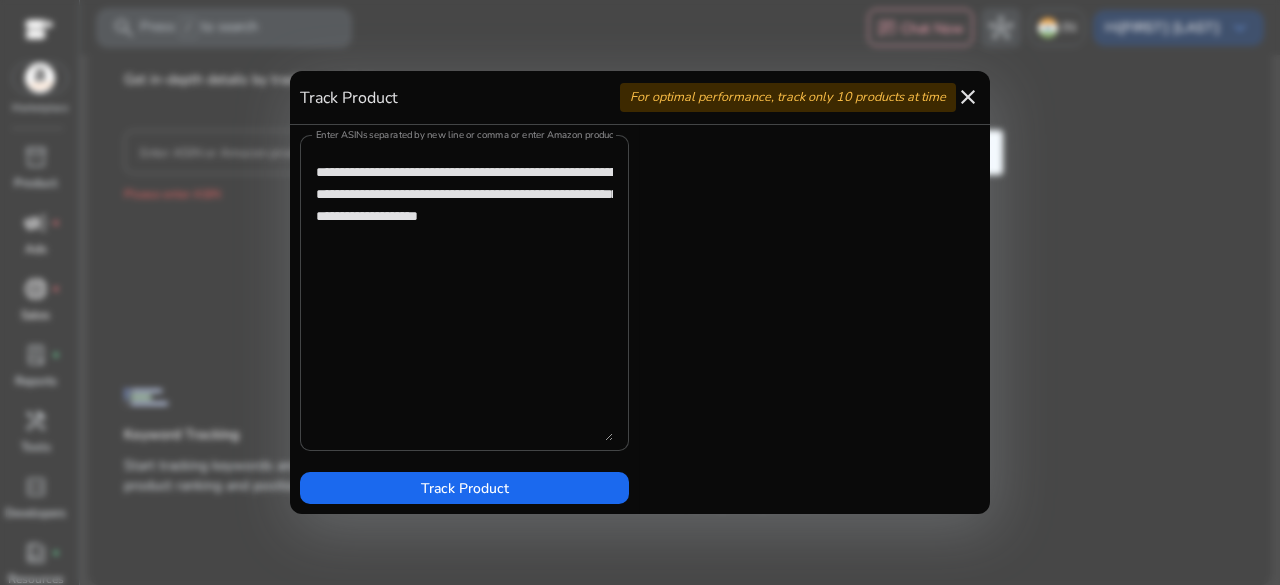 click on "close" at bounding box center [968, 97] 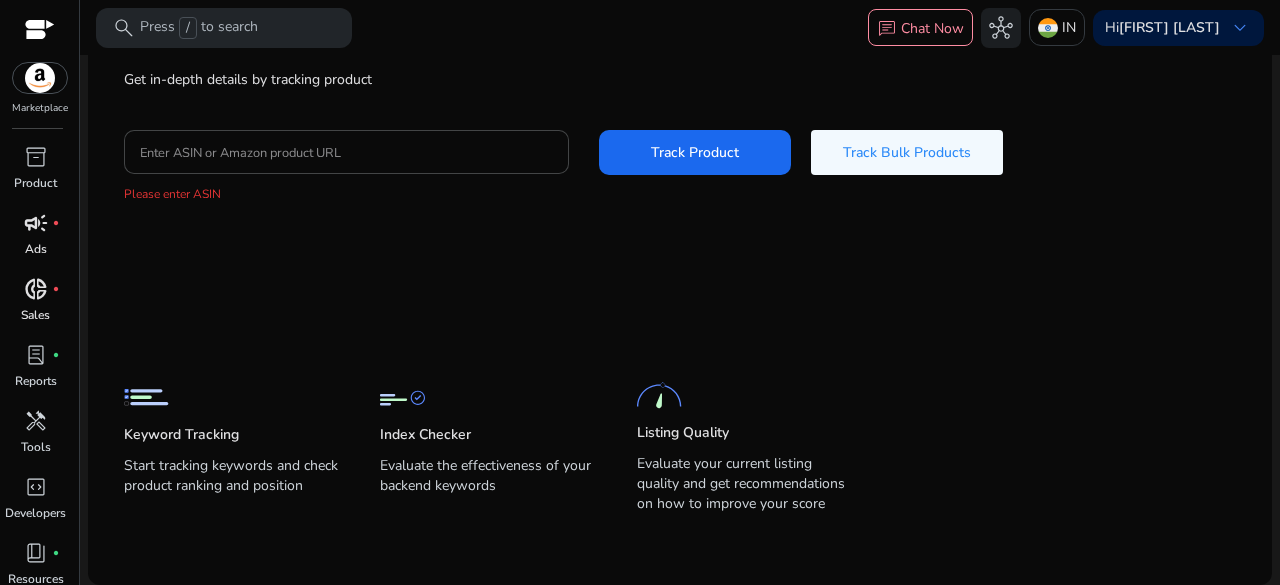 click on "Track Product   info   Get in-depth details by tracking product  Enter ASIN or Amazon product URL  Track Product   Track Bulk Products  Please enter ASIN Keyword Tracking  Start tracking keywords and check product ranking and position  Index Checker  Evaluate the effectiveness of your backend keywords  Listing Quality  Evaluate your current listing quality and get recommendations on how to improve your score" 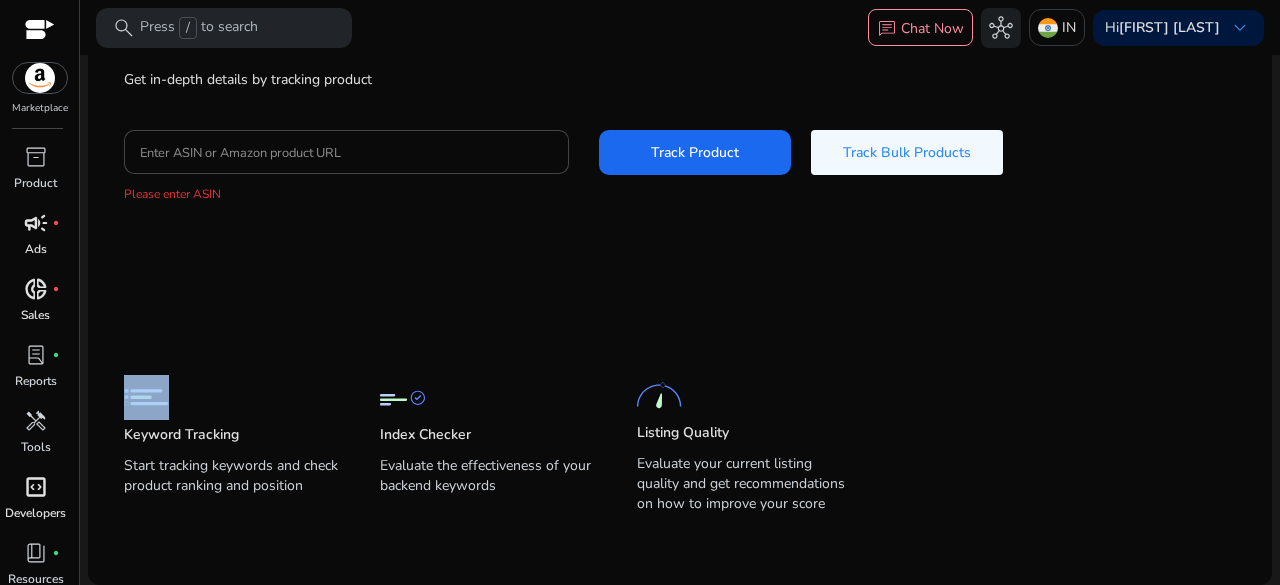 drag, startPoint x: 1238, startPoint y: 230, endPoint x: 0, endPoint y: 533, distance: 1274.5403 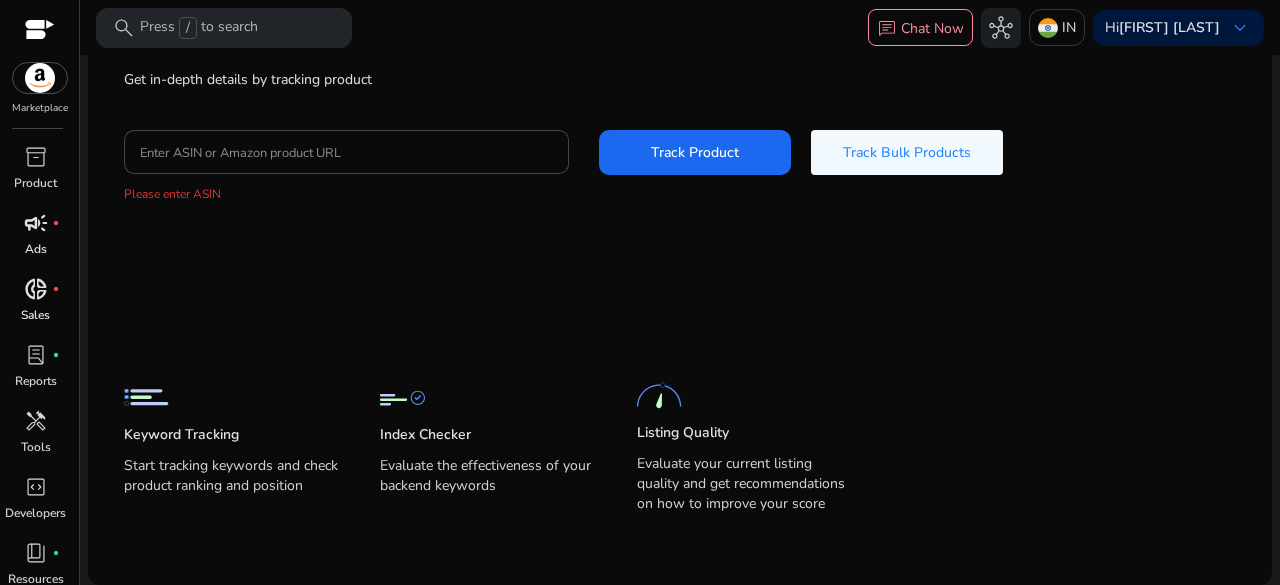 click on "Track Product   info   Get in-depth details by tracking product  Enter ASIN or Amazon product URL  Track Product   Track Bulk Products  Please enter ASIN Keyword Tracking  Start tracking keywords and check product ranking and position  Index Checker  Evaluate the effectiveness of your backend keywords  Listing Quality  Evaluate your current listing quality and get recommendations on how to improve your score" 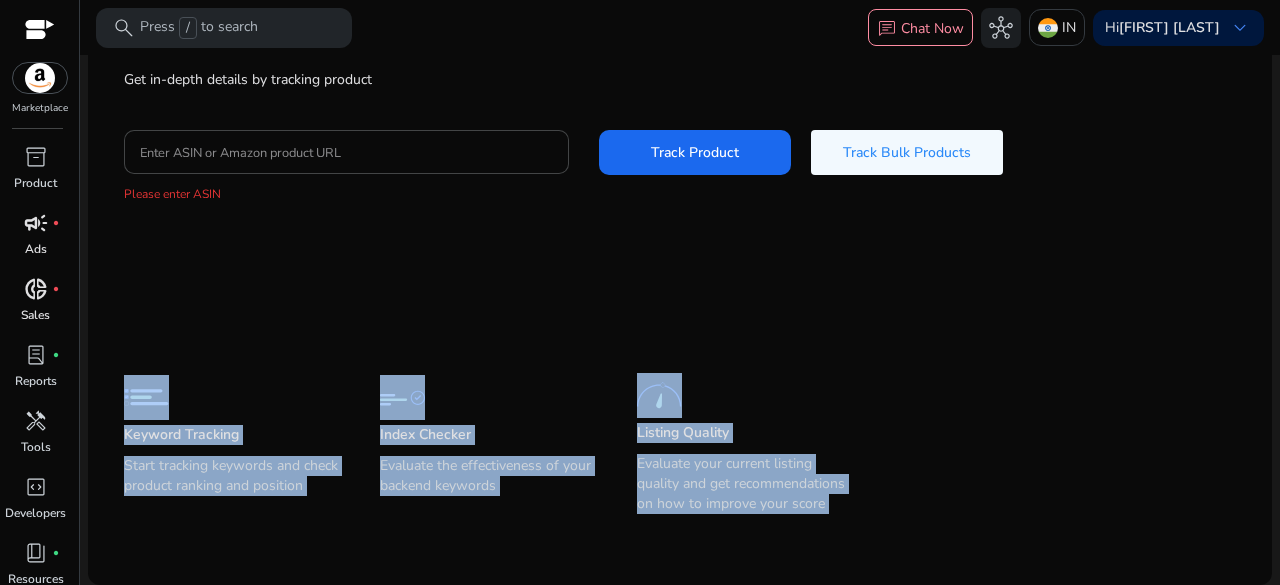drag, startPoint x: 962, startPoint y: 305, endPoint x: 0, endPoint y: 632, distance: 1016.05756 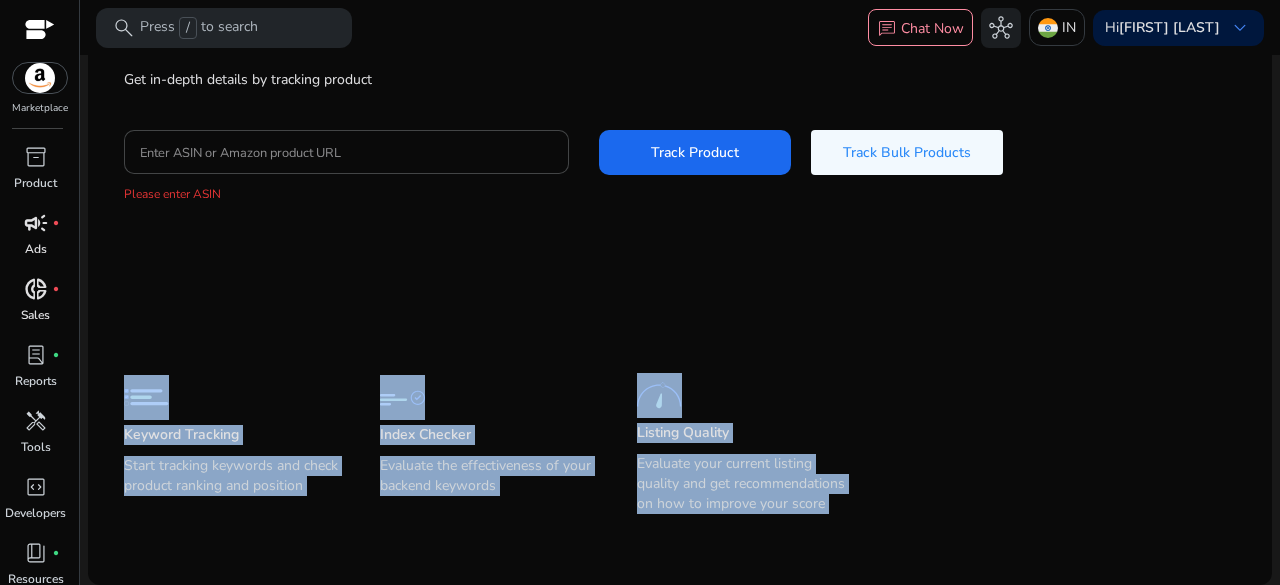 click on "Track Product   info   Get in-depth details by tracking product  Enter ASIN or Amazon product URL  Track Product   Track Bulk Products  Please enter ASIN Keyword Tracking  Start tracking keywords and check product ranking and position  Index Checker  Evaluate the effectiveness of your backend keywords  Listing Quality  Evaluate your current listing quality and get recommendations on how to improve your score" 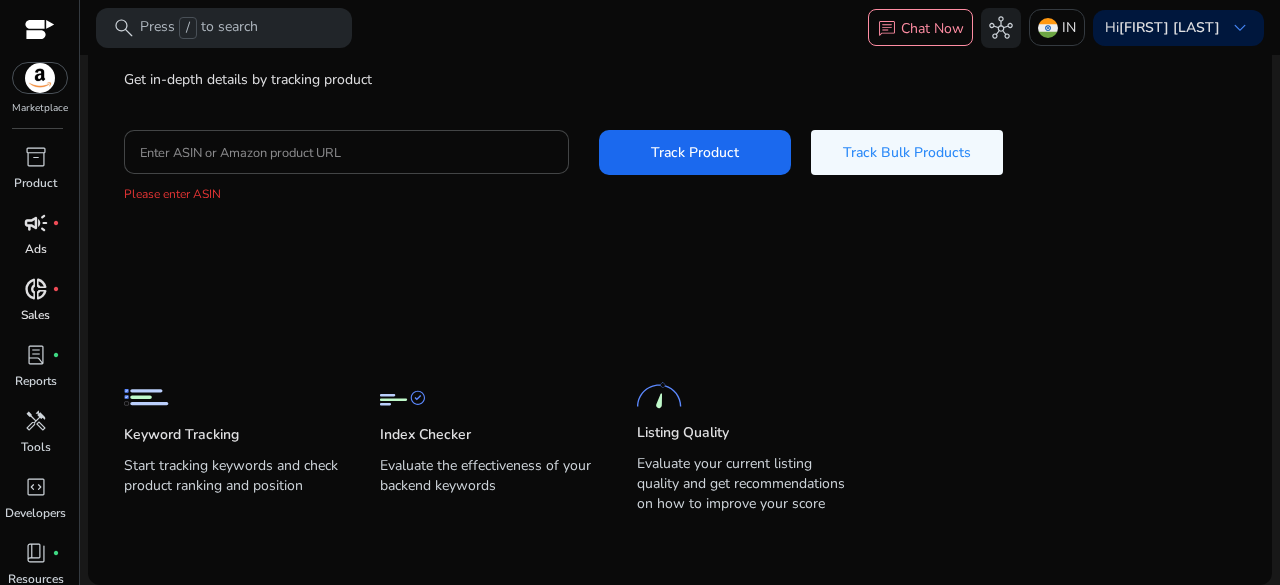 click on "donut_small   fiber_manual_record" at bounding box center [36, 289] 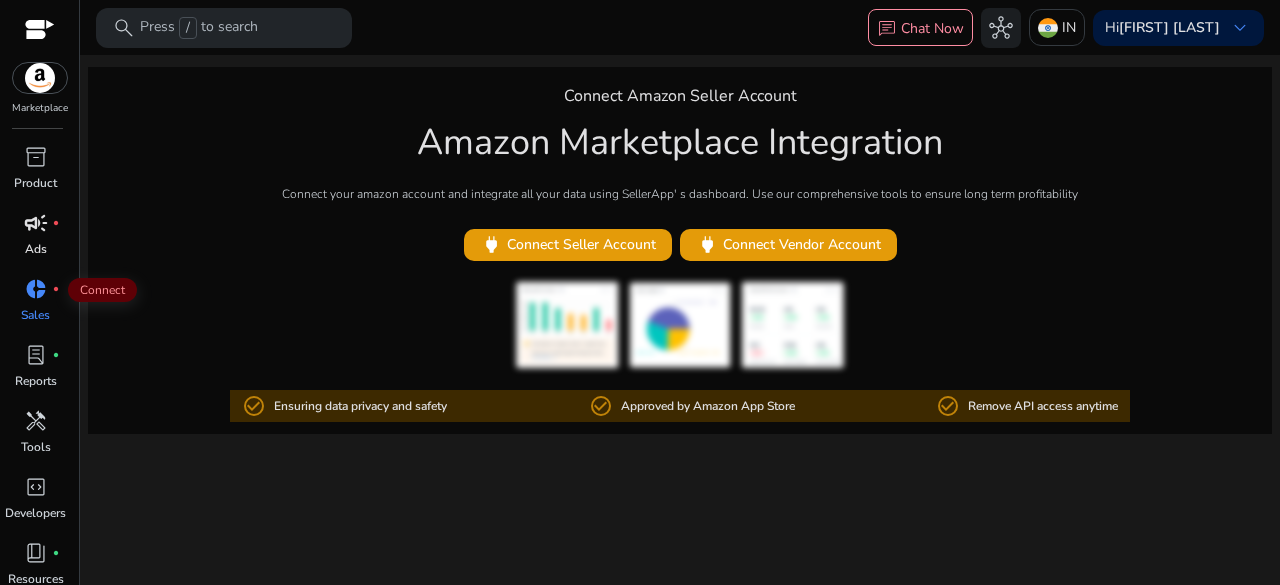 scroll, scrollTop: 0, scrollLeft: 0, axis: both 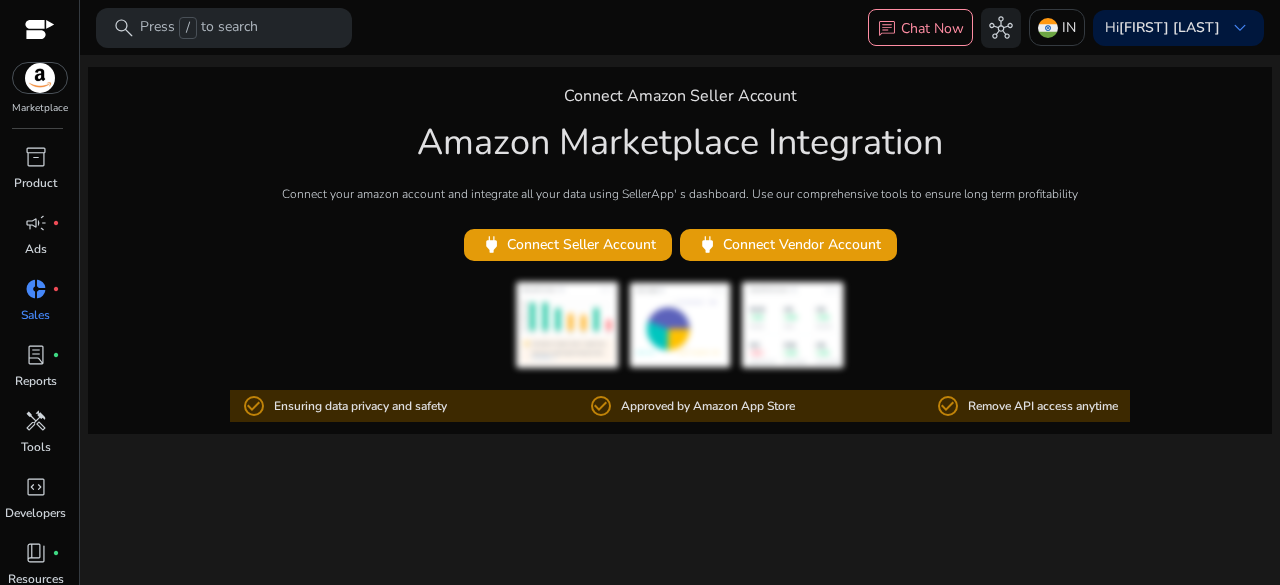 click on "search   Press  /  to search   chat  Chat Now  hub  IN  Hi  Alisha Srivastava  keyboard_arrow_down  We are getting things ready for you... Connect Amazon Seller Account Amazon Marketplace Integration  Connect your amazon account and integrate all your data using SellerApp' s dashboard. Use our comprehensive tools to ensure long term profitability   power   Connect Seller Account   power   Connect Vendor Account  check_circle_outline Ensuring data privacy and safety check_circle_outline Approved by Amazon App Store check_circle_outline Remove API access anytime" 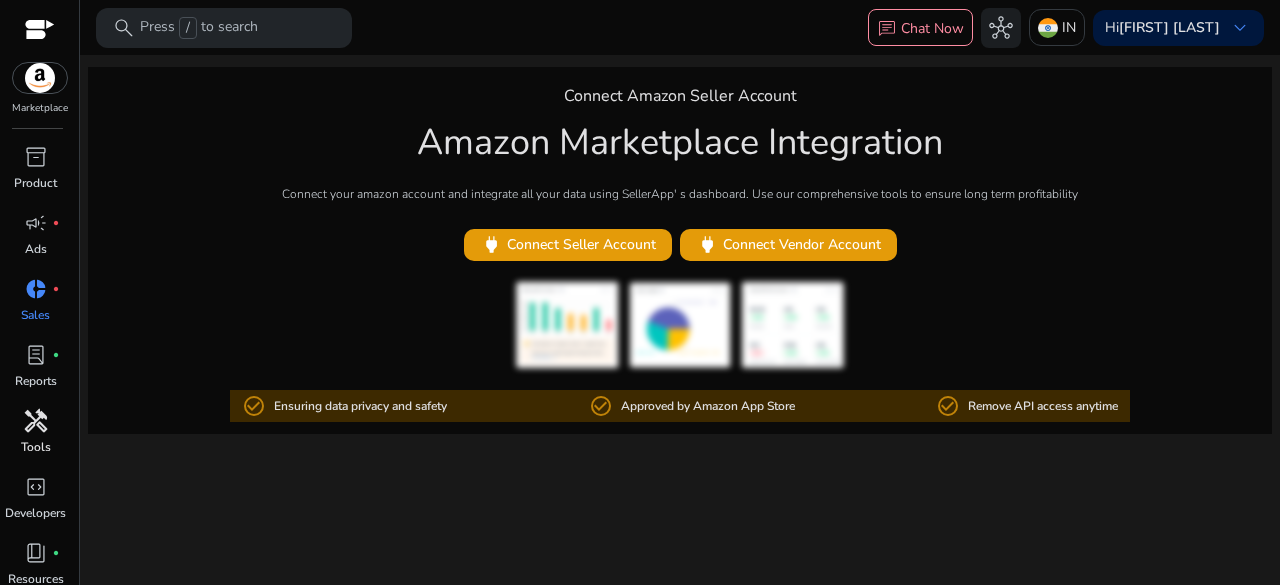 click on "handyman   Tools" at bounding box center [35, 438] 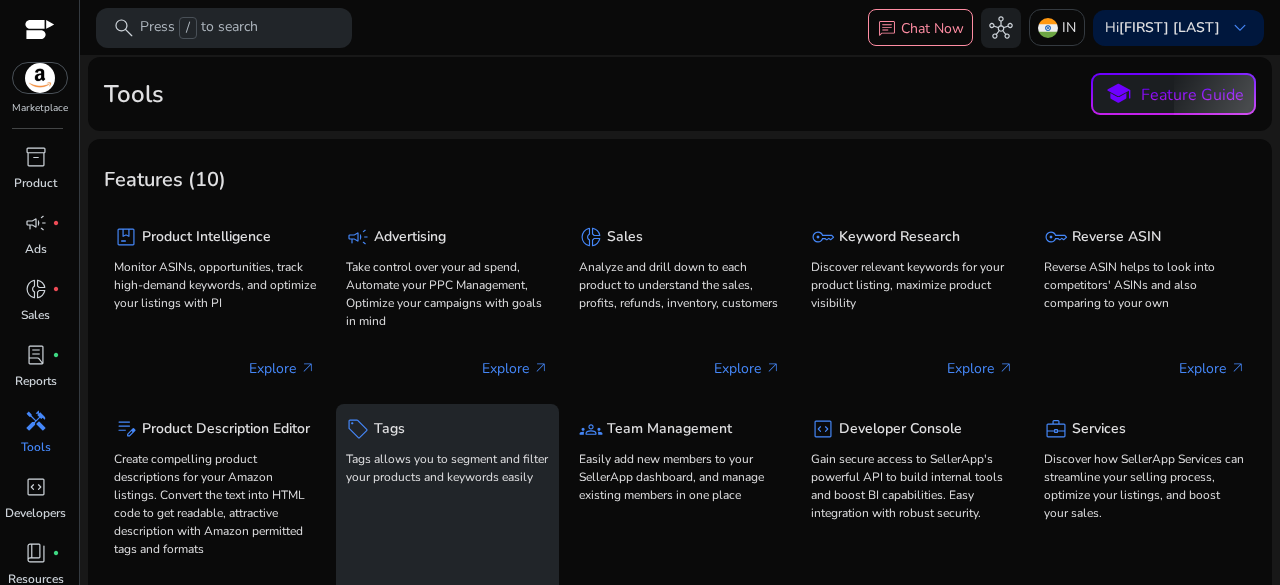 scroll, scrollTop: 0, scrollLeft: 0, axis: both 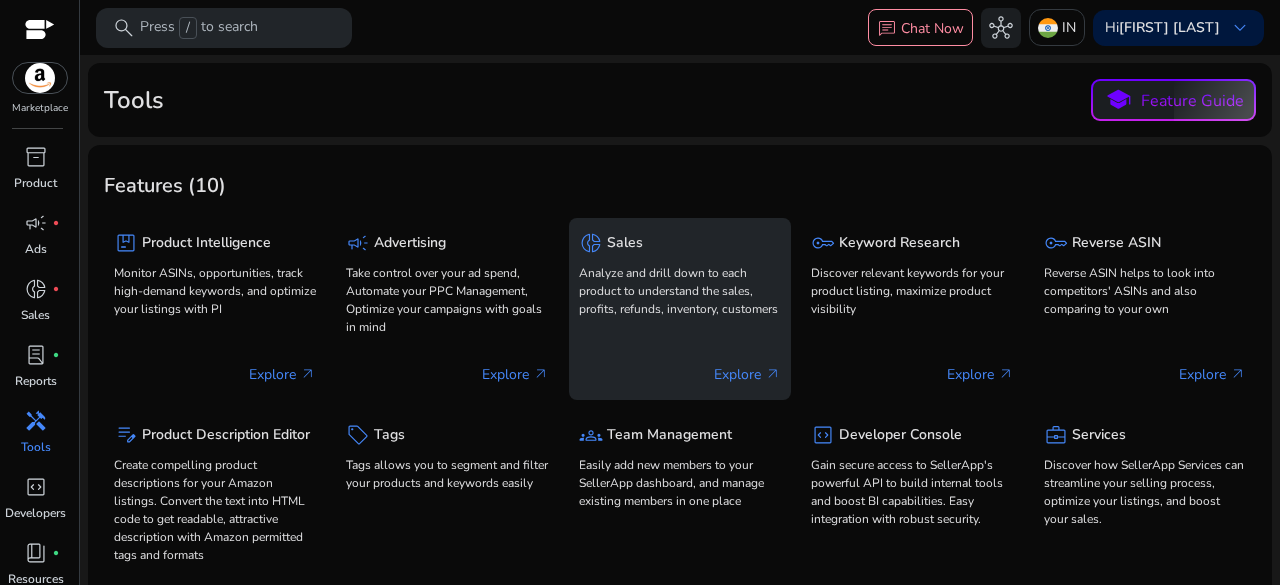 click on "Analyze and drill down to each product to understand the sales, profits, refunds, inventory, customers" 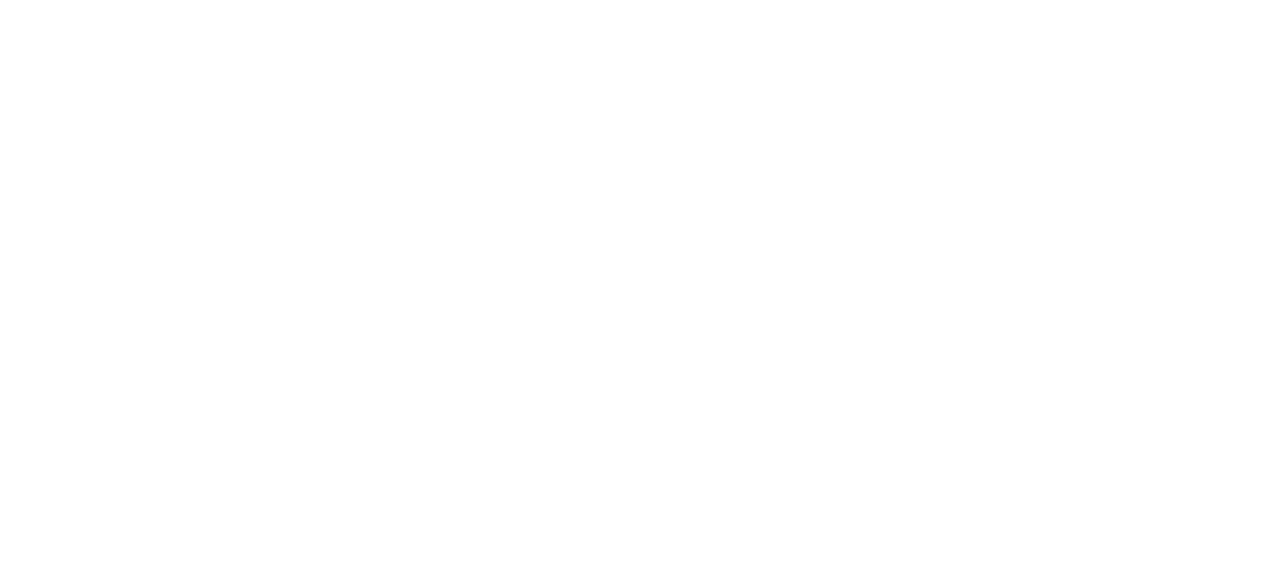scroll, scrollTop: 0, scrollLeft: 0, axis: both 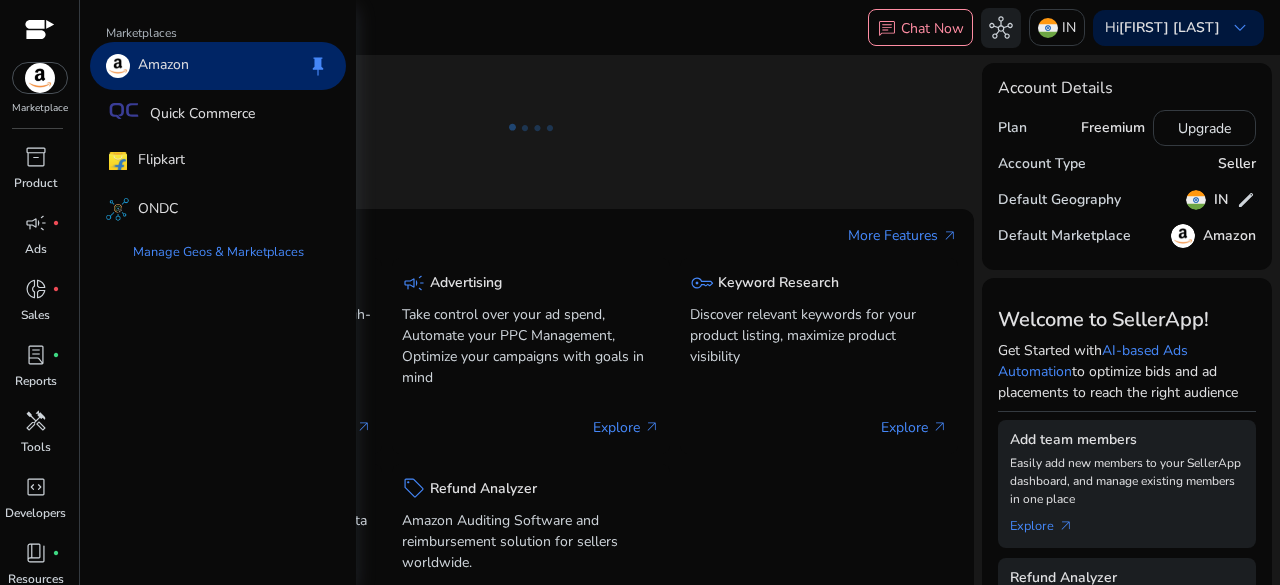 click at bounding box center [40, 78] 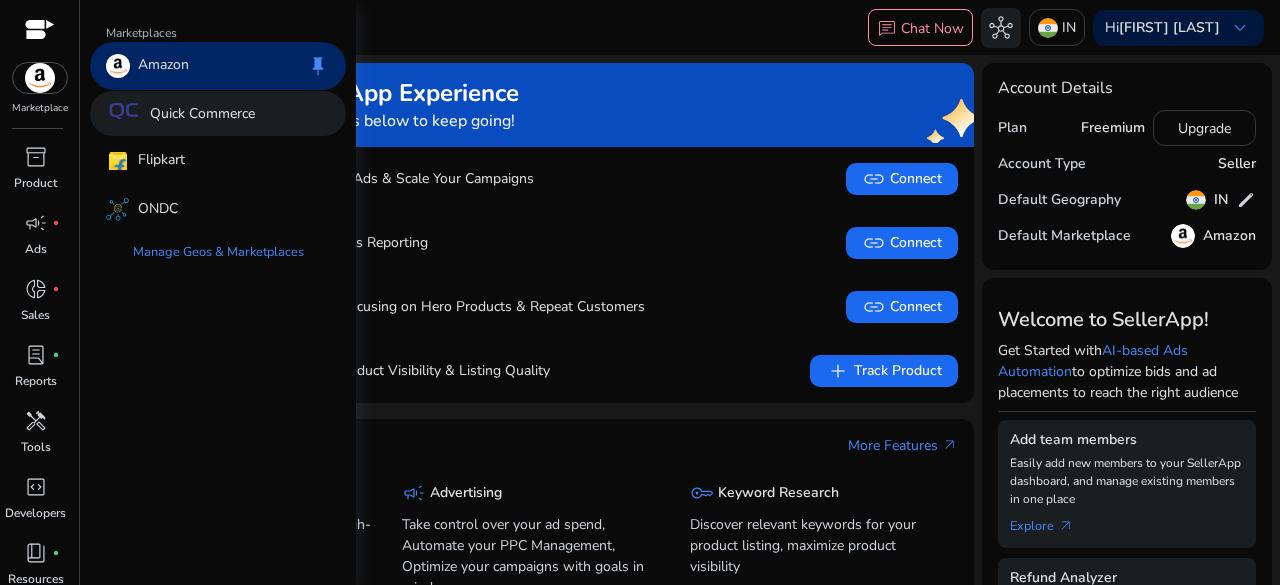 click on "Quick Commerce" at bounding box center [202, 113] 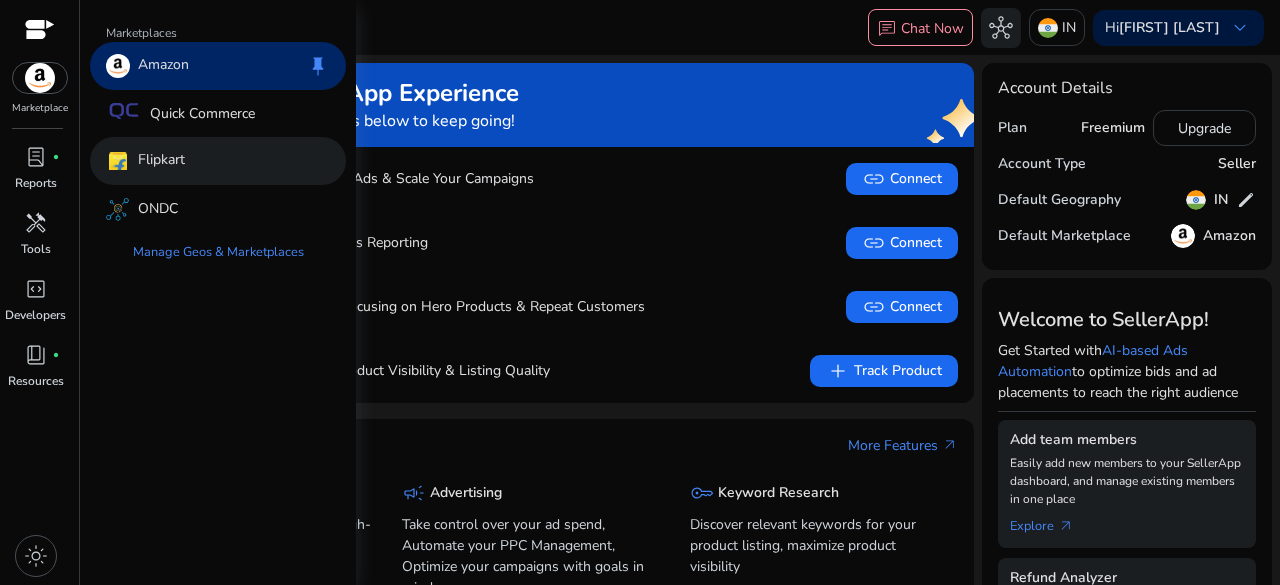 click at bounding box center [118, 161] 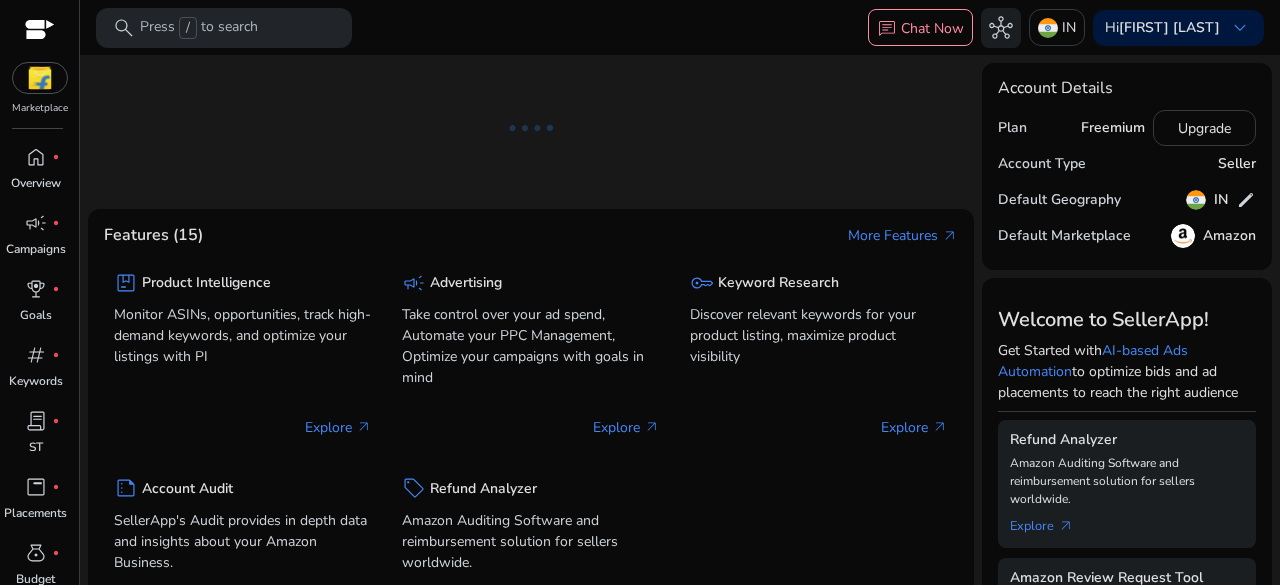 click on "Marketplace" at bounding box center [40, 108] 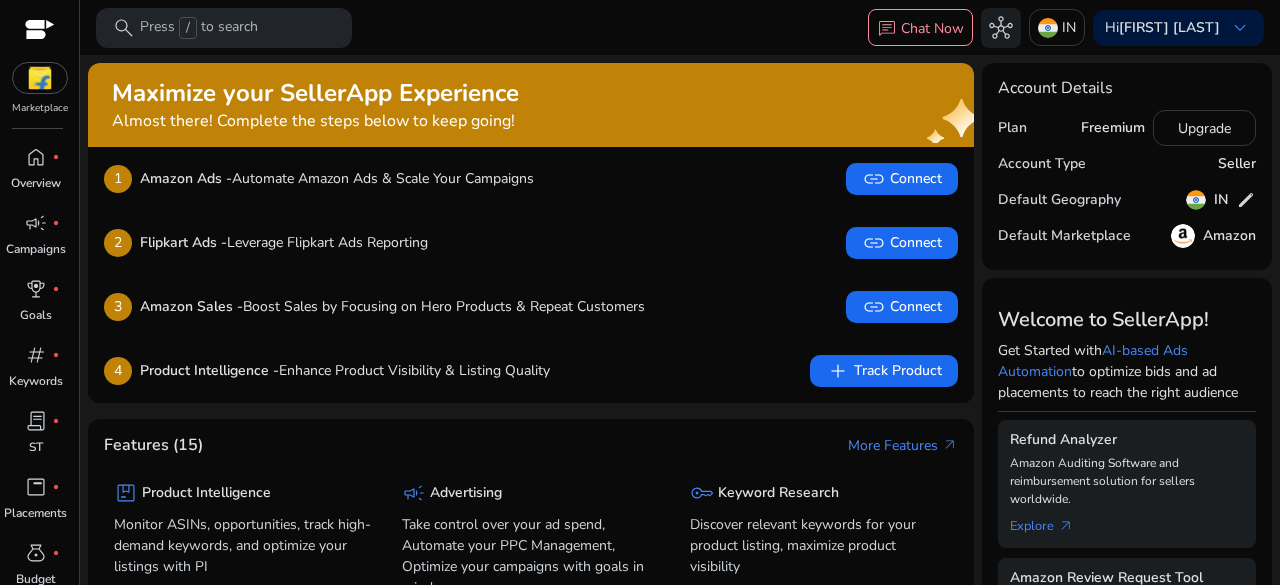 click at bounding box center (40, 78) 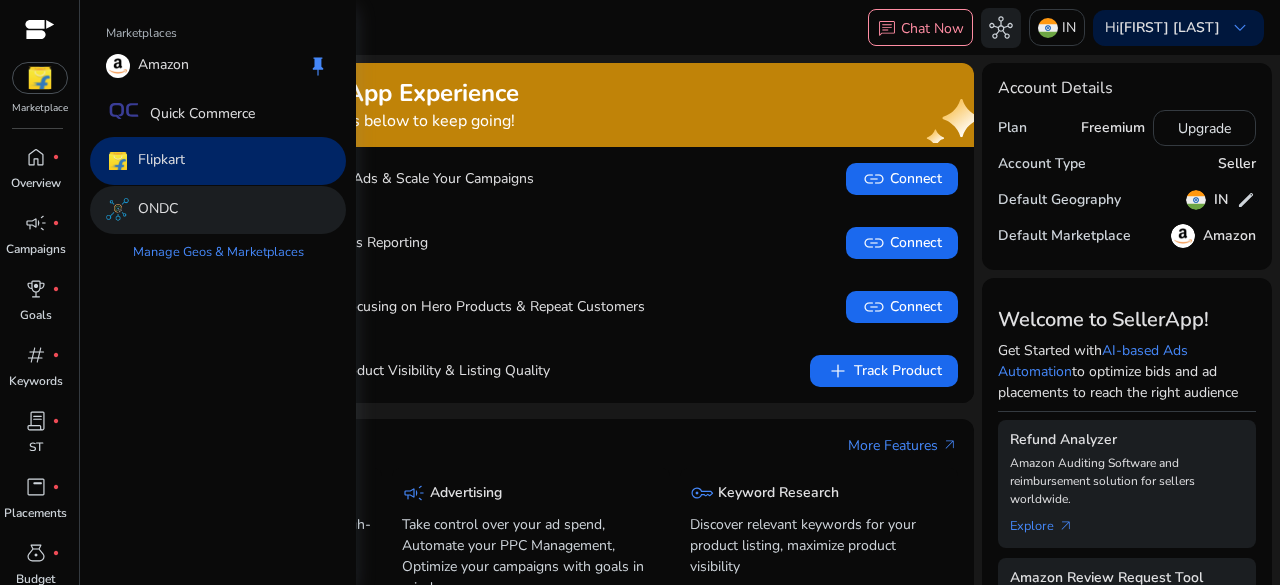 click on "ONDC" at bounding box center (158, 210) 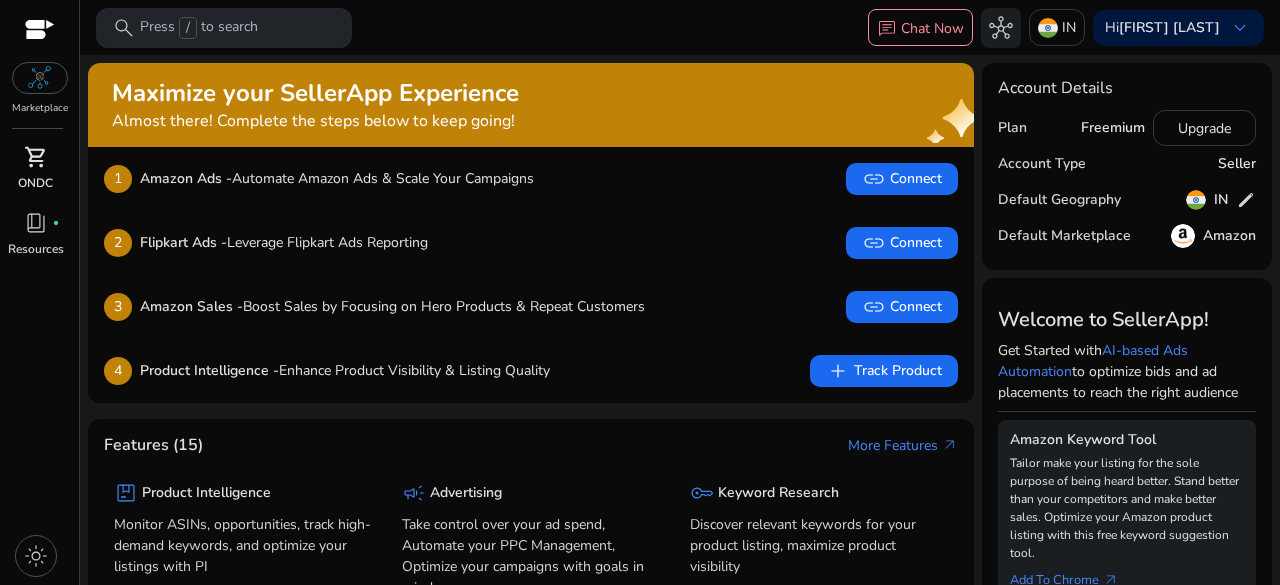 click on "ONDC" at bounding box center [35, 183] 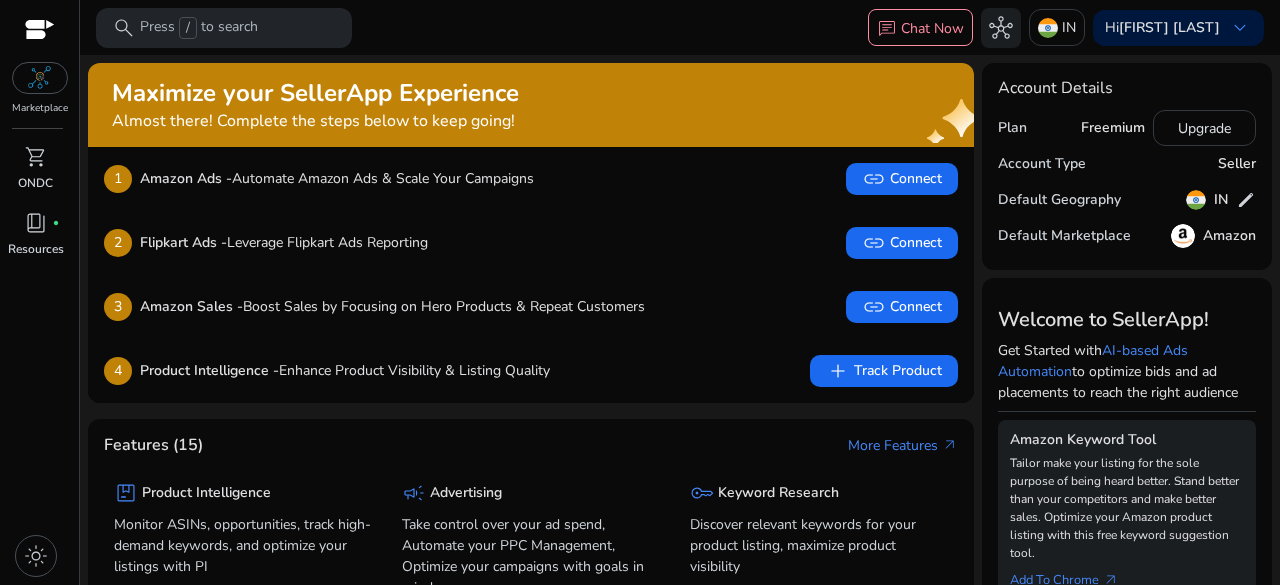 click at bounding box center (40, 78) 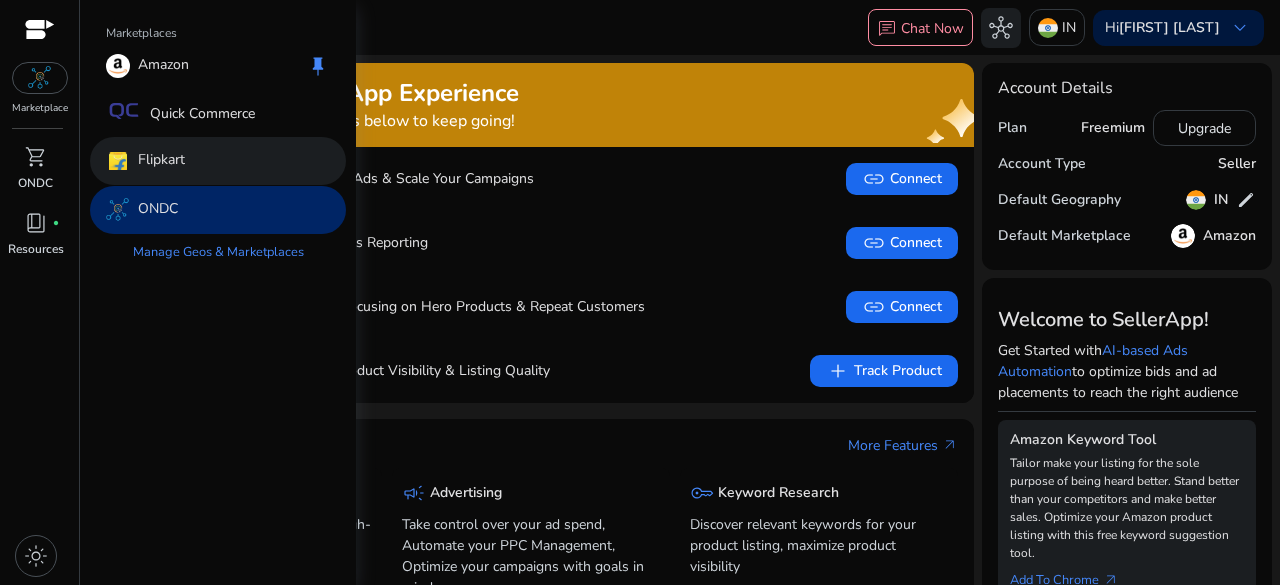 click on "Flipkart" at bounding box center (218, 161) 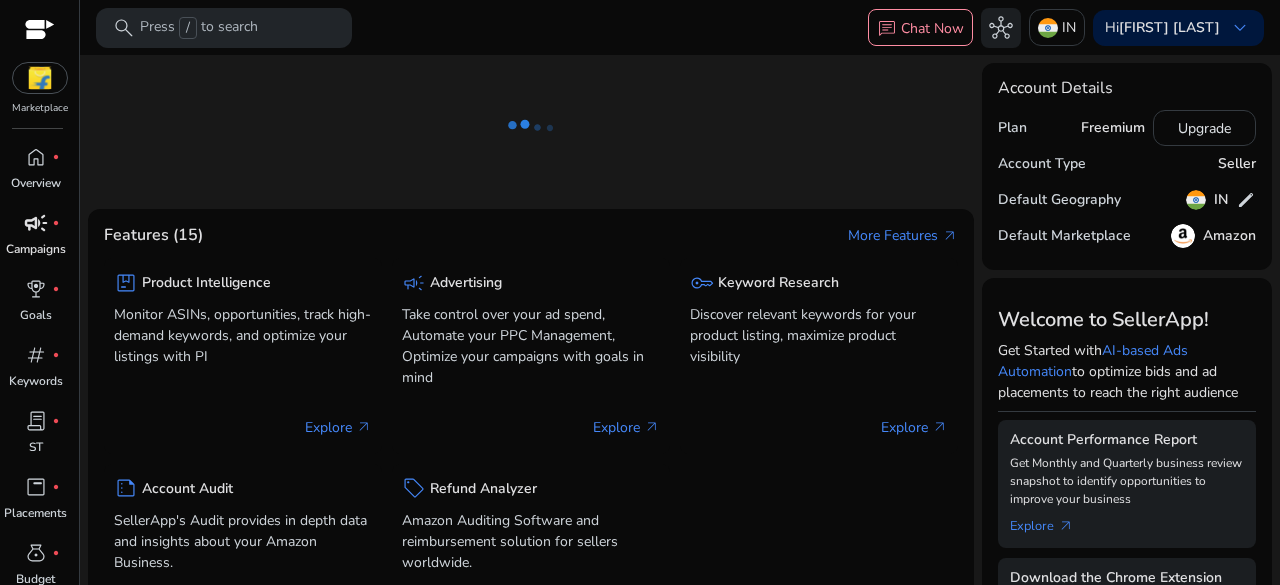click on "campaign" at bounding box center [36, 223] 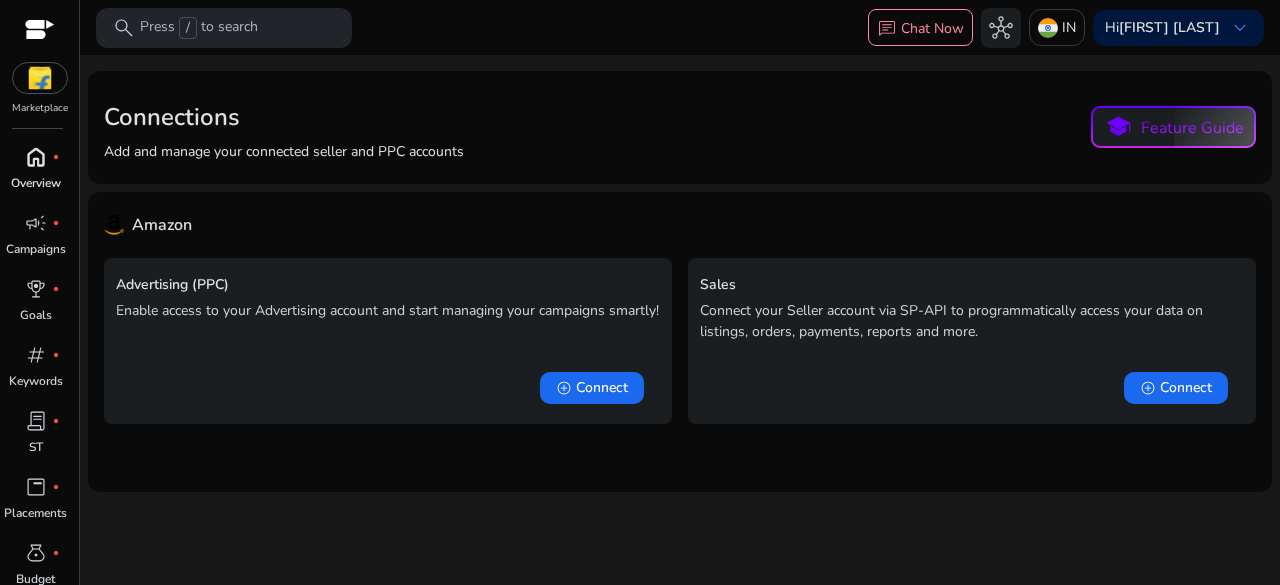 click on "home" at bounding box center (36, 157) 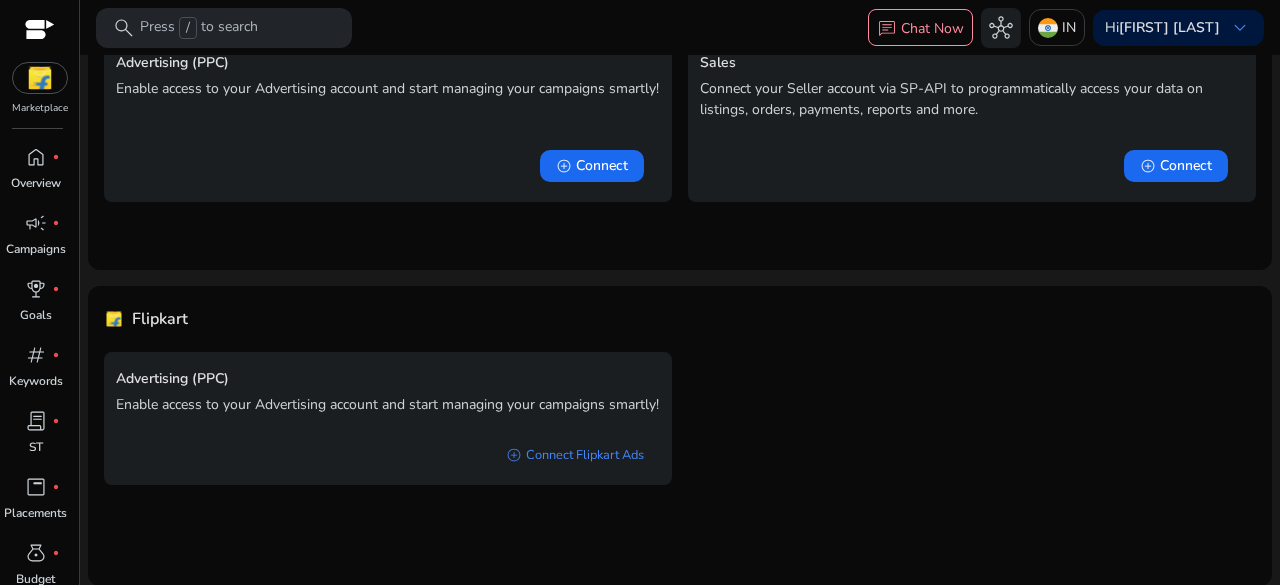 scroll, scrollTop: 0, scrollLeft: 0, axis: both 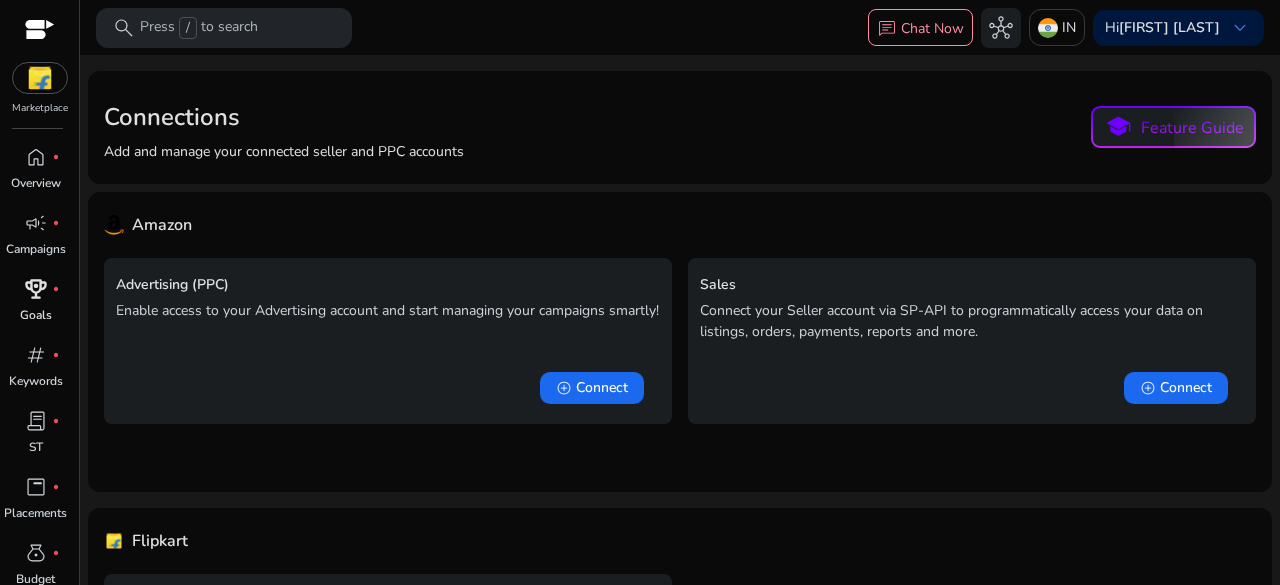 click on "rewarded_ads   fiber_manual_record   Goals" at bounding box center (35, 306) 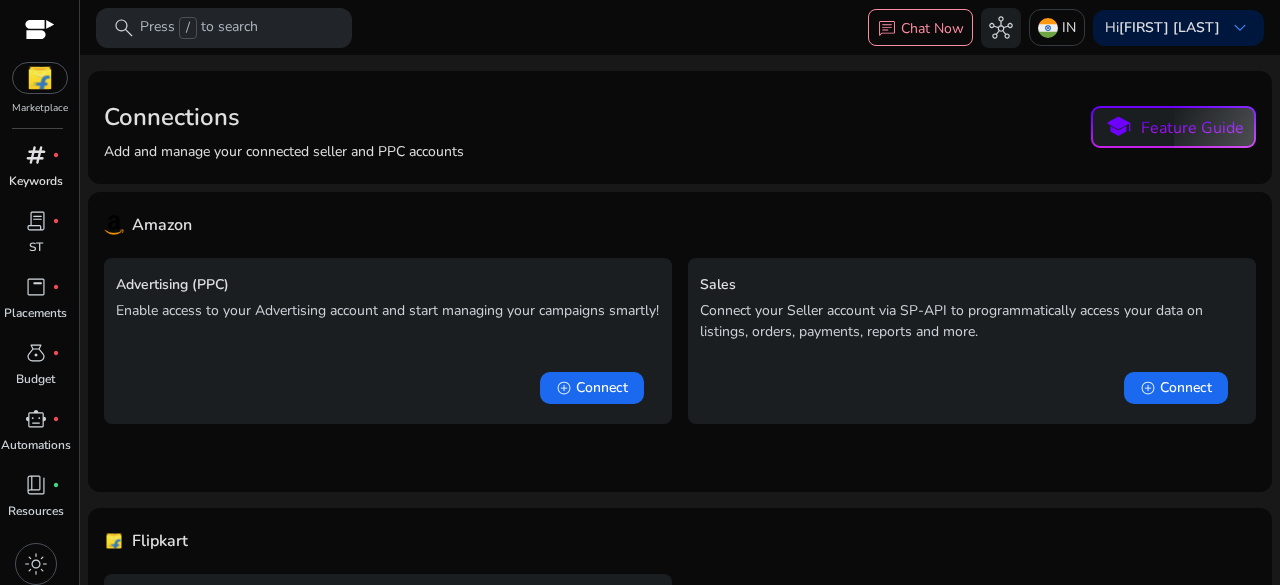 scroll, scrollTop: 0, scrollLeft: 0, axis: both 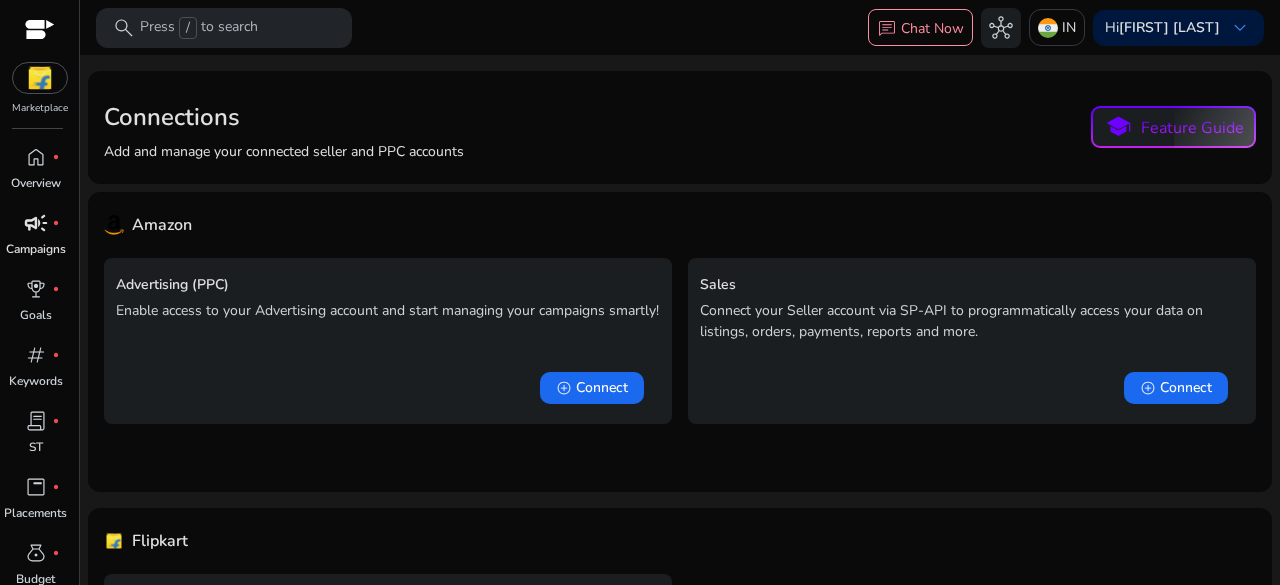 click on "campaign   fiber_manual_record   Campaigns" at bounding box center [35, 240] 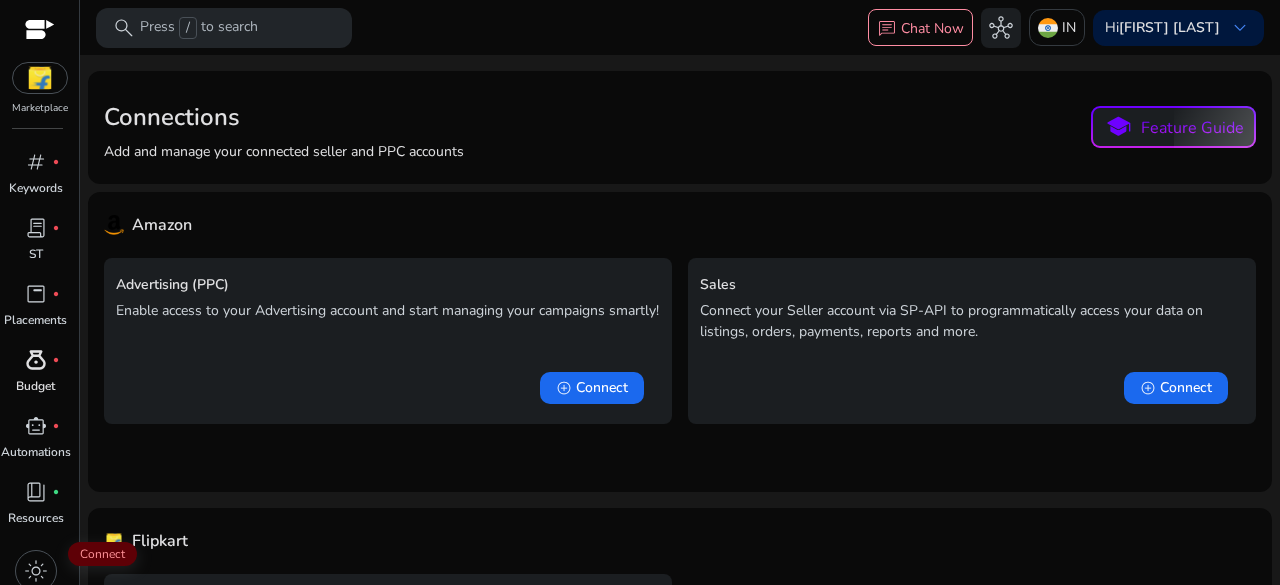 scroll, scrollTop: 206, scrollLeft: 0, axis: vertical 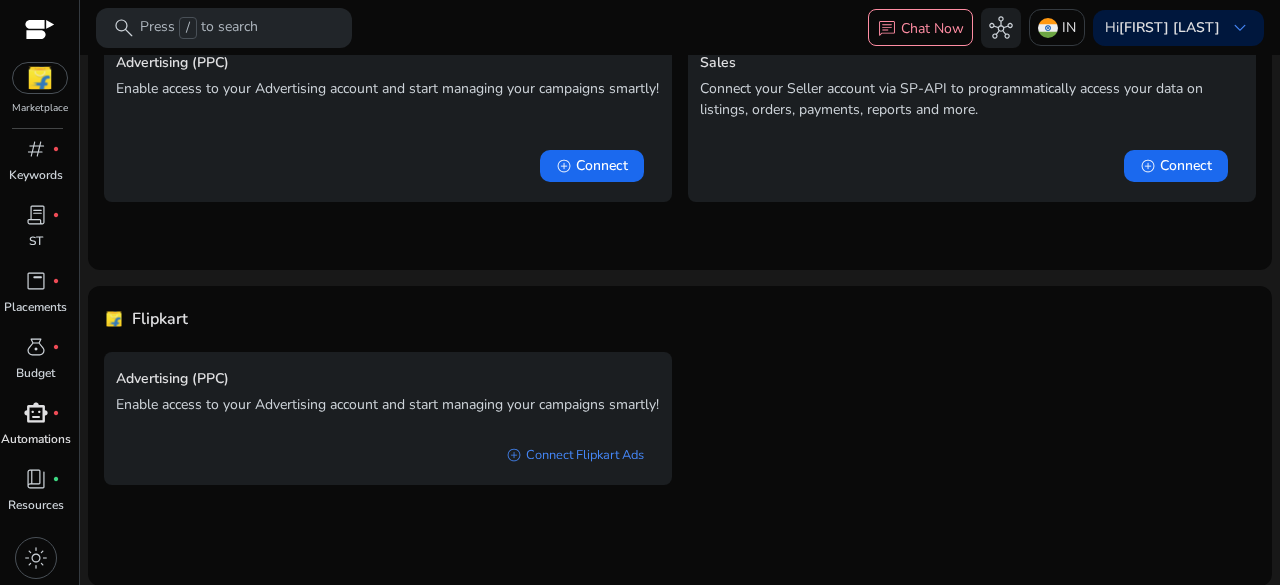 click on "smart_toy" at bounding box center (36, 413) 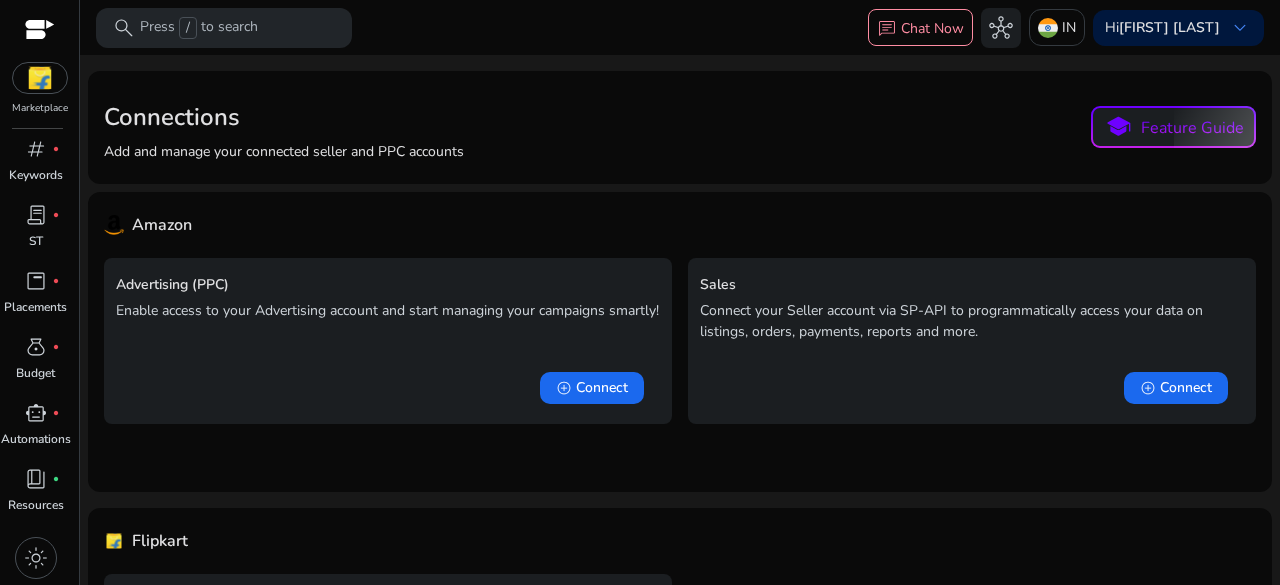 scroll, scrollTop: 0, scrollLeft: 0, axis: both 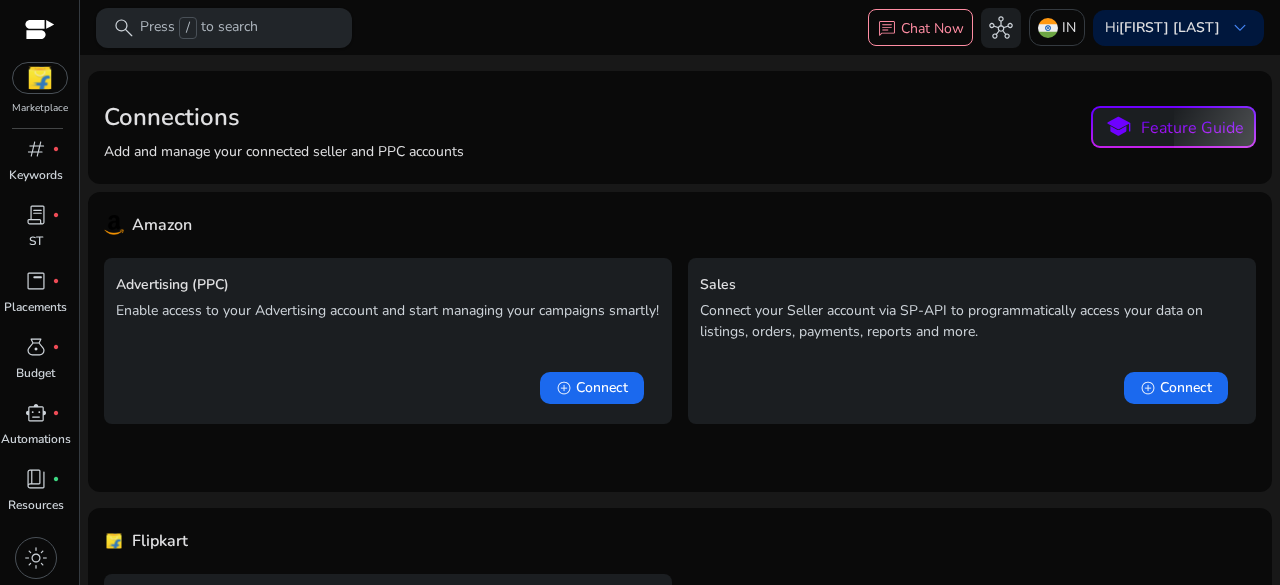 click on "search   Press  /  to search" at bounding box center [224, 28] 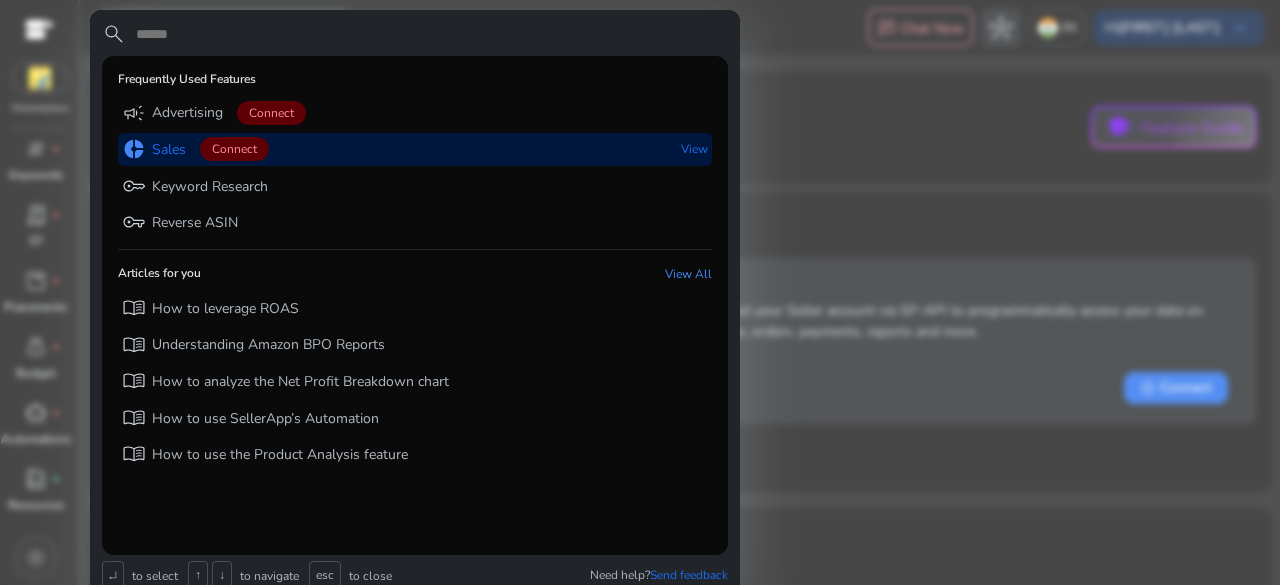 click on "Sales" at bounding box center (169, 150) 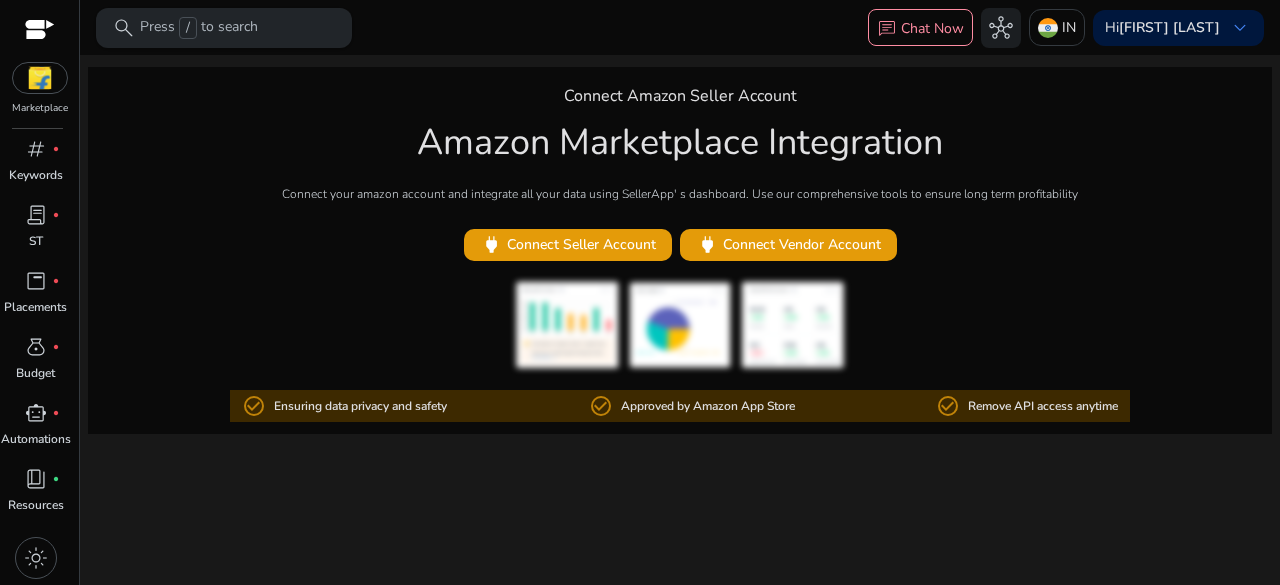 click on "search   Press  /  to search" at bounding box center [224, 28] 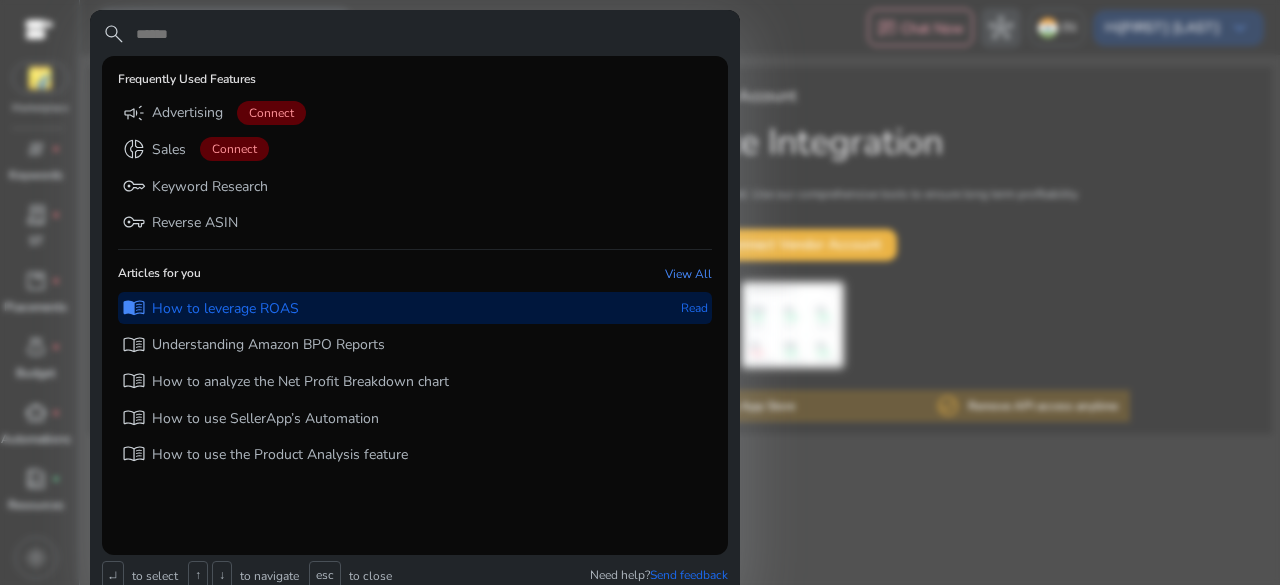 click on "How to leverage ROAS" at bounding box center (225, 309) 